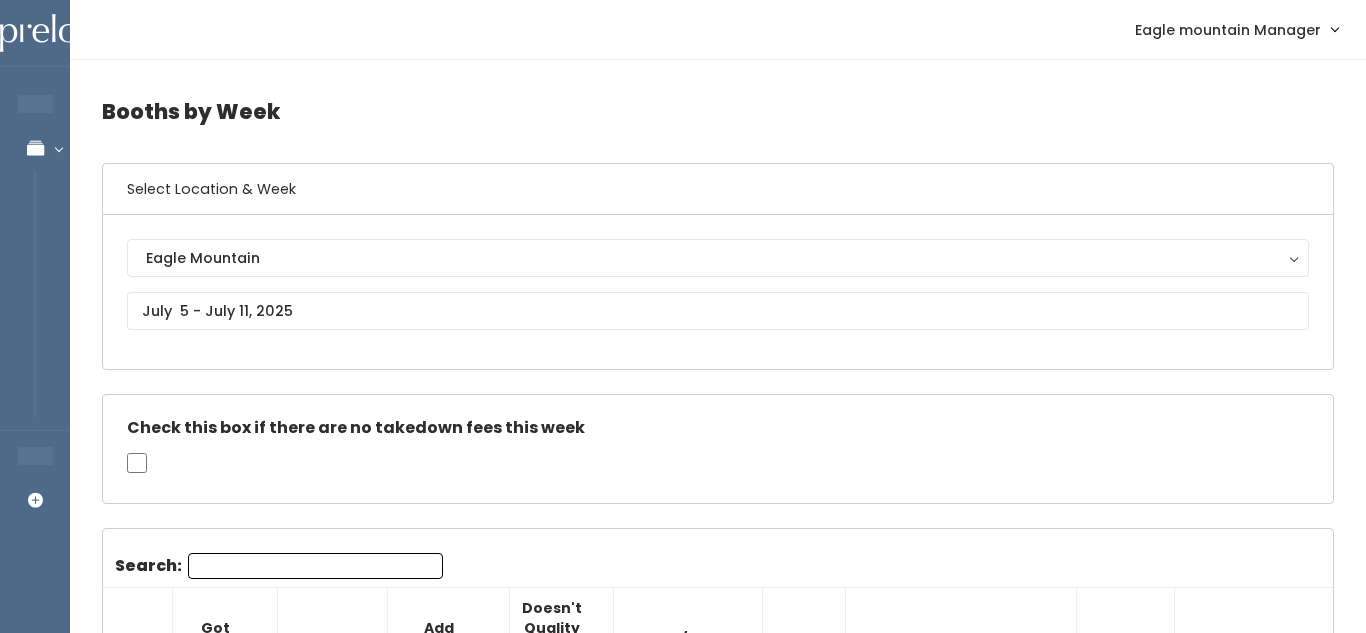 scroll, scrollTop: 0, scrollLeft: 0, axis: both 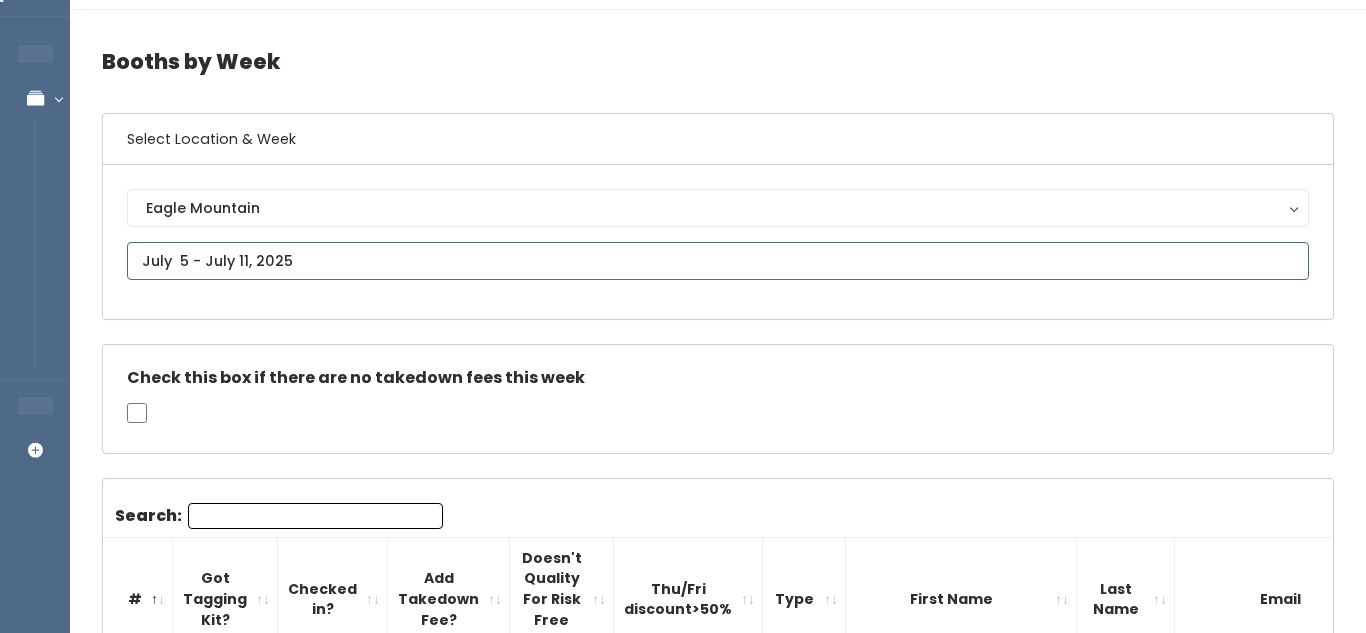 click at bounding box center [718, 261] 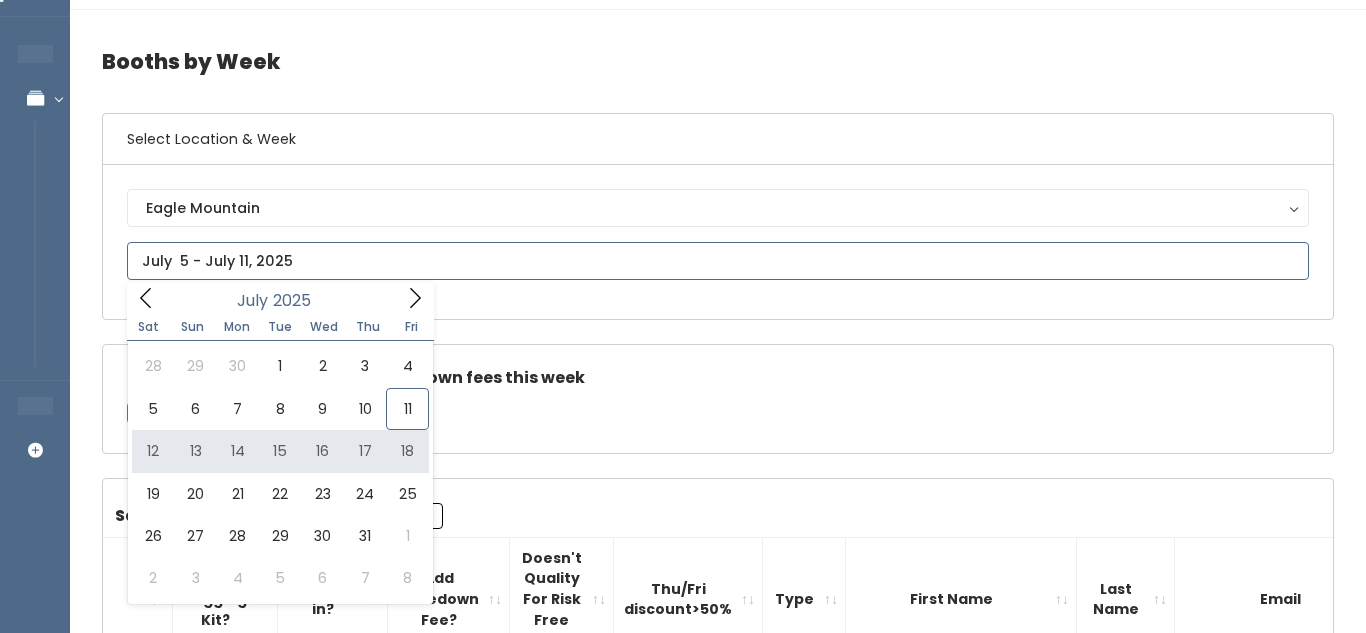 type on "July 12 to July 18" 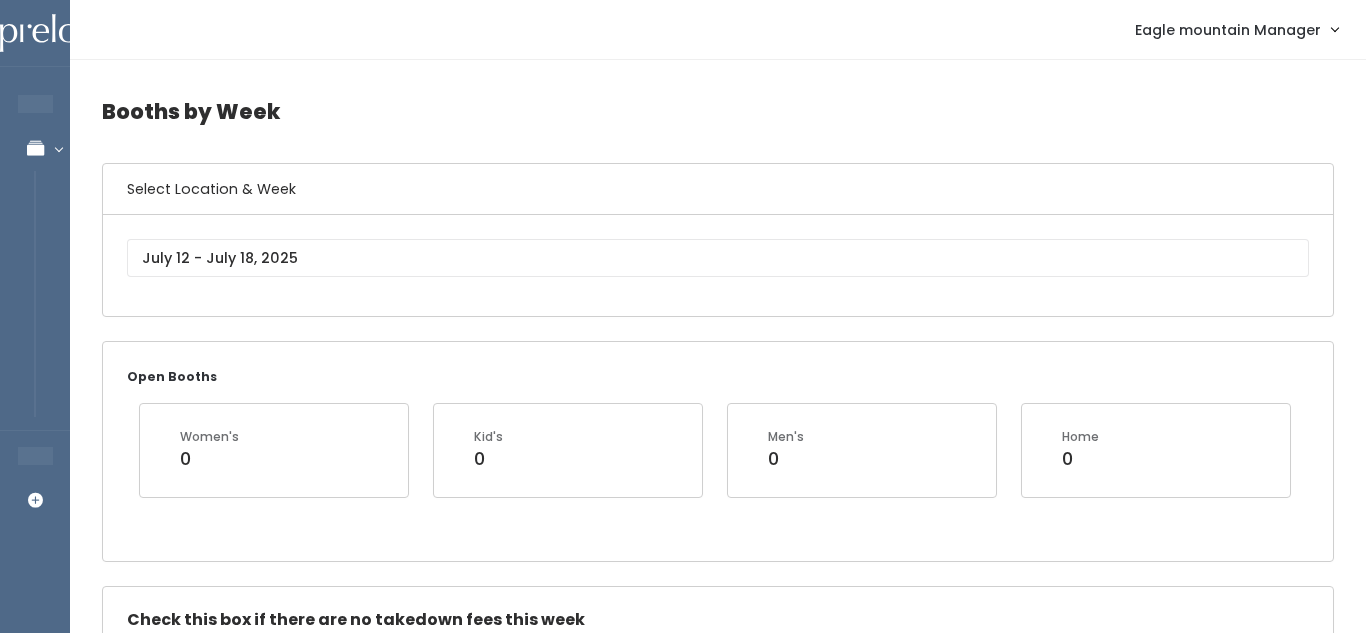 scroll, scrollTop: 0, scrollLeft: 0, axis: both 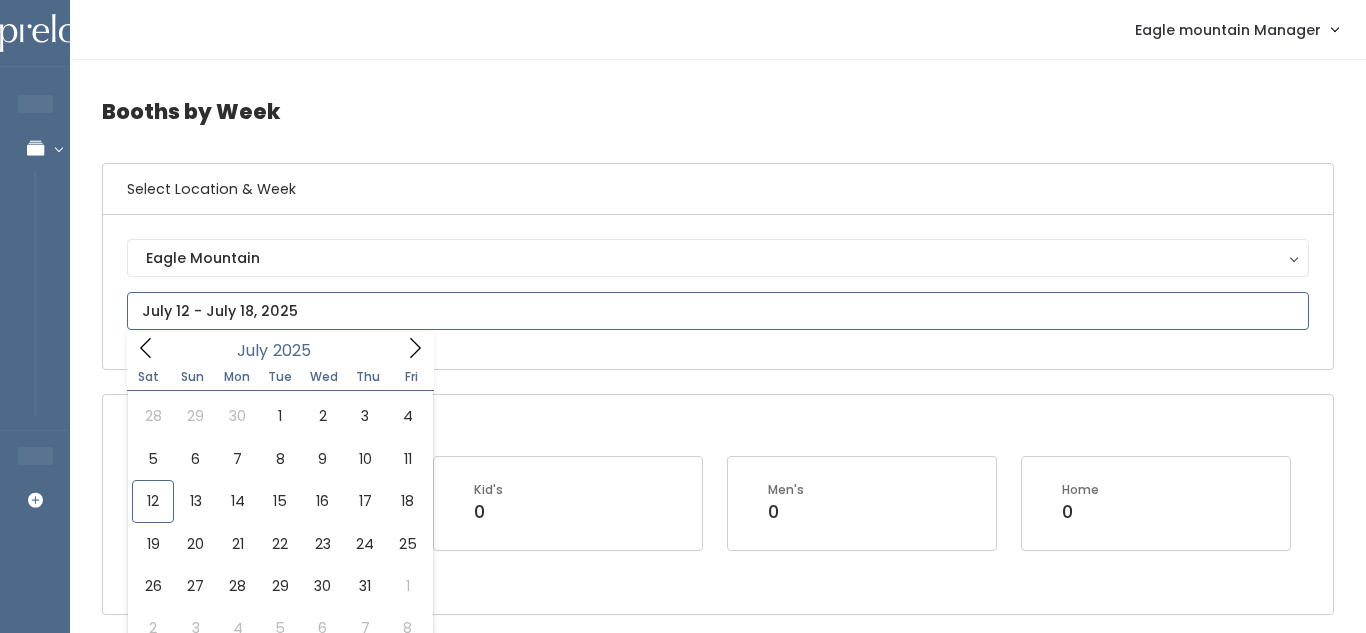 click at bounding box center (718, 311) 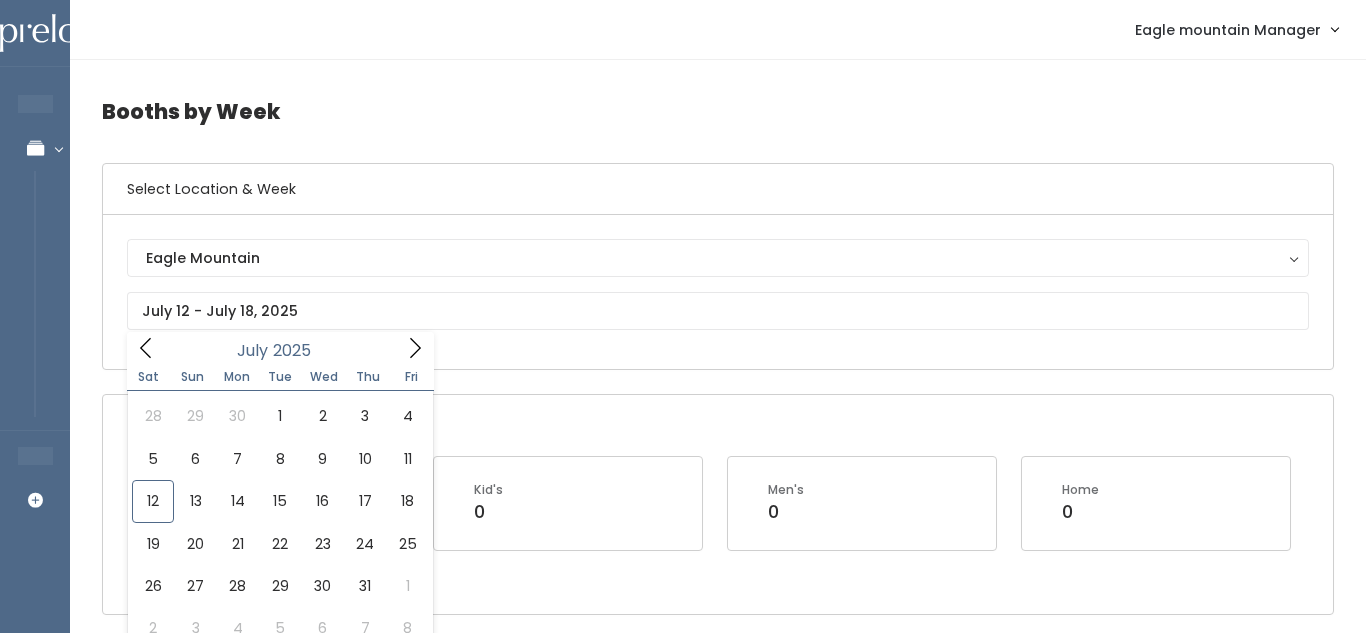 click on "Open Booths
Women's
0
Kid's
0
Men's
0
Home
0" at bounding box center (718, 504) 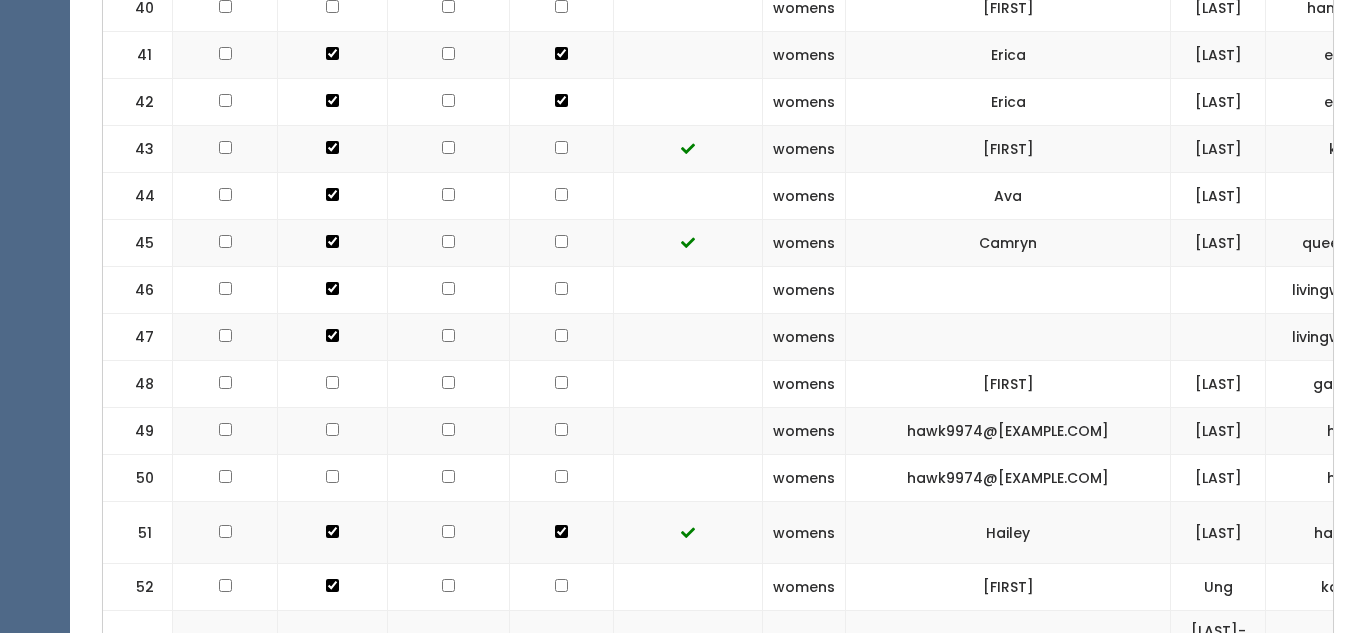 scroll, scrollTop: 2849, scrollLeft: 0, axis: vertical 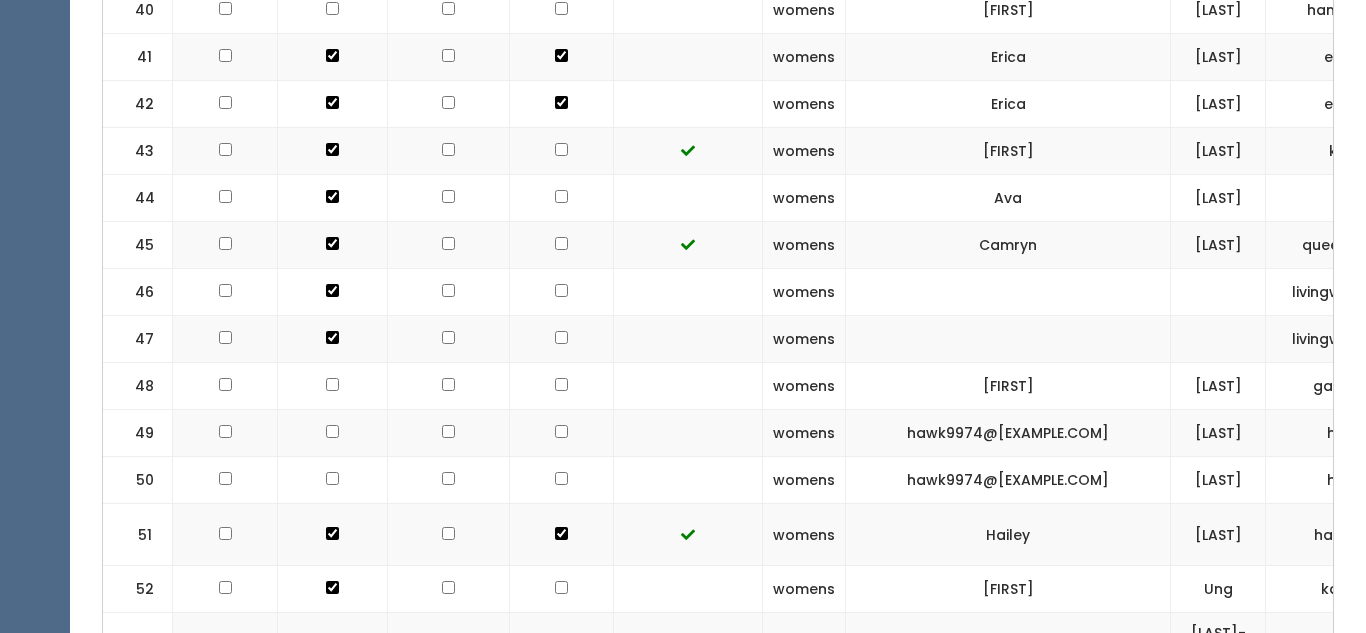 click at bounding box center [561, -1871] 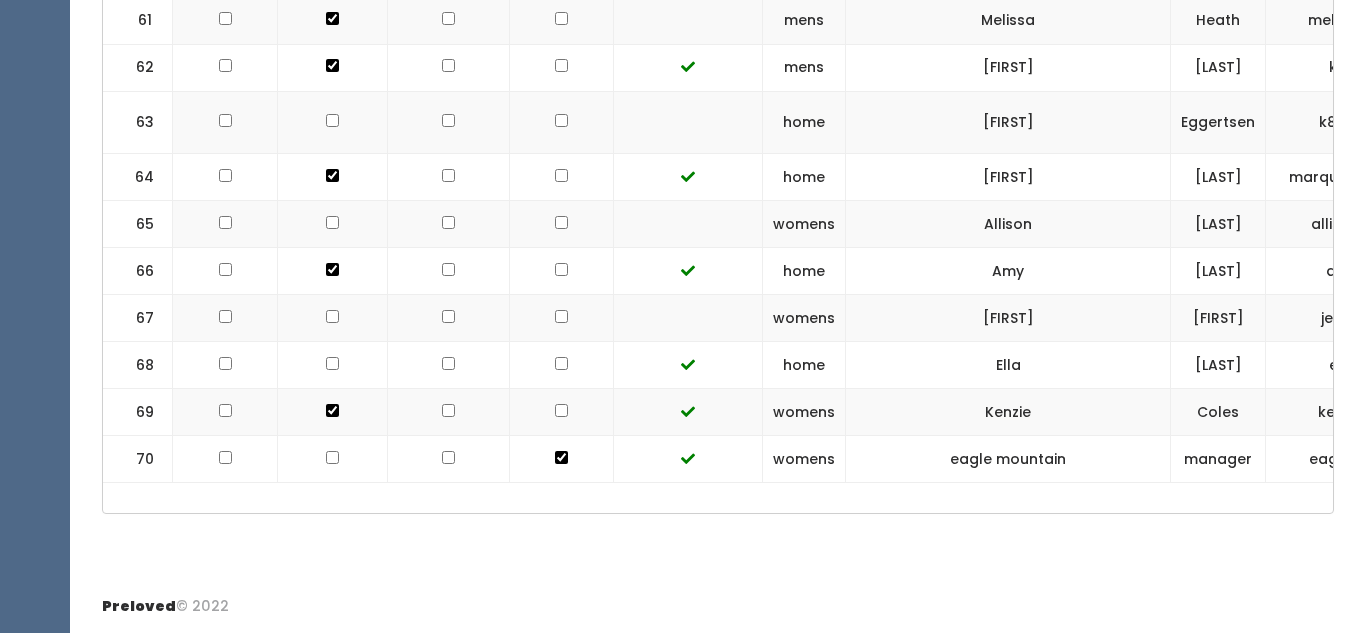 scroll, scrollTop: 3992, scrollLeft: 0, axis: vertical 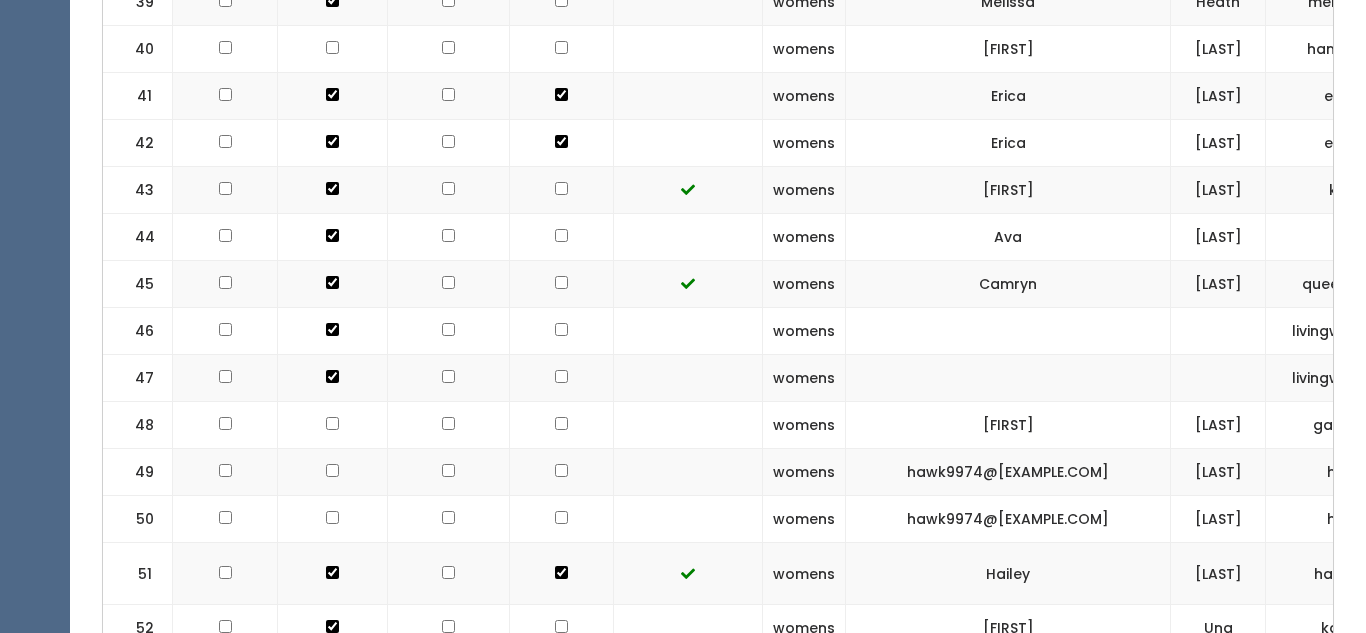 click at bounding box center [561, -1785] 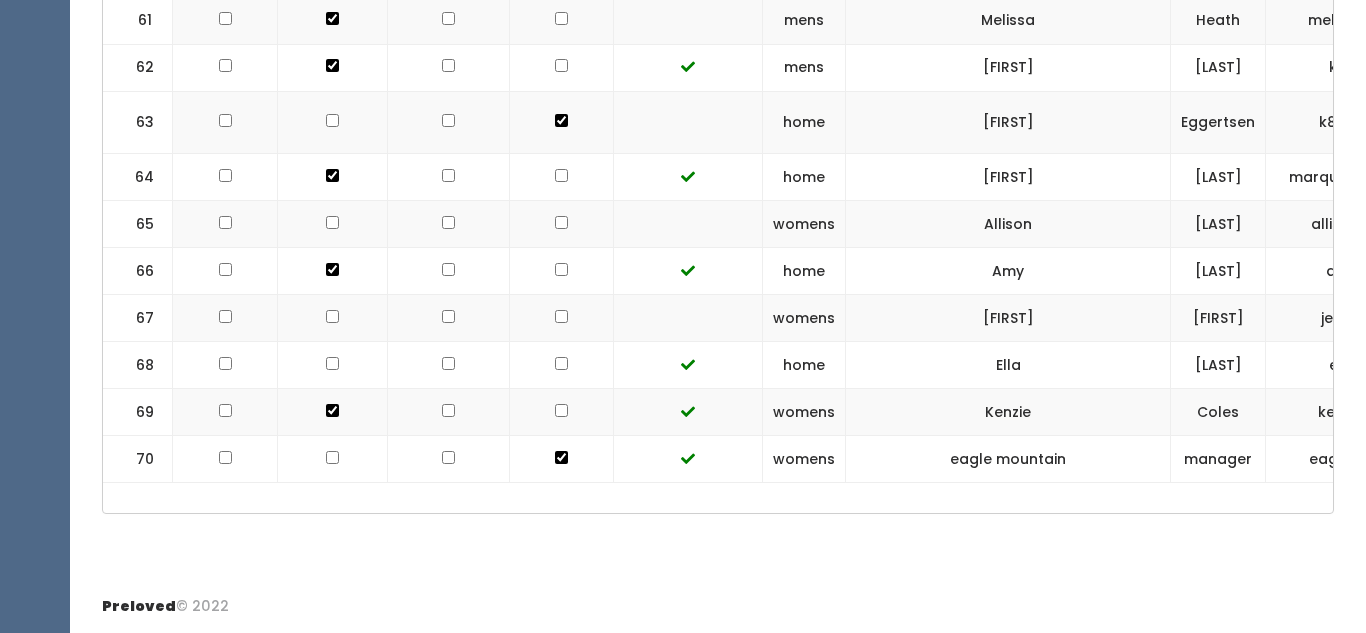 scroll, scrollTop: 0, scrollLeft: 0, axis: both 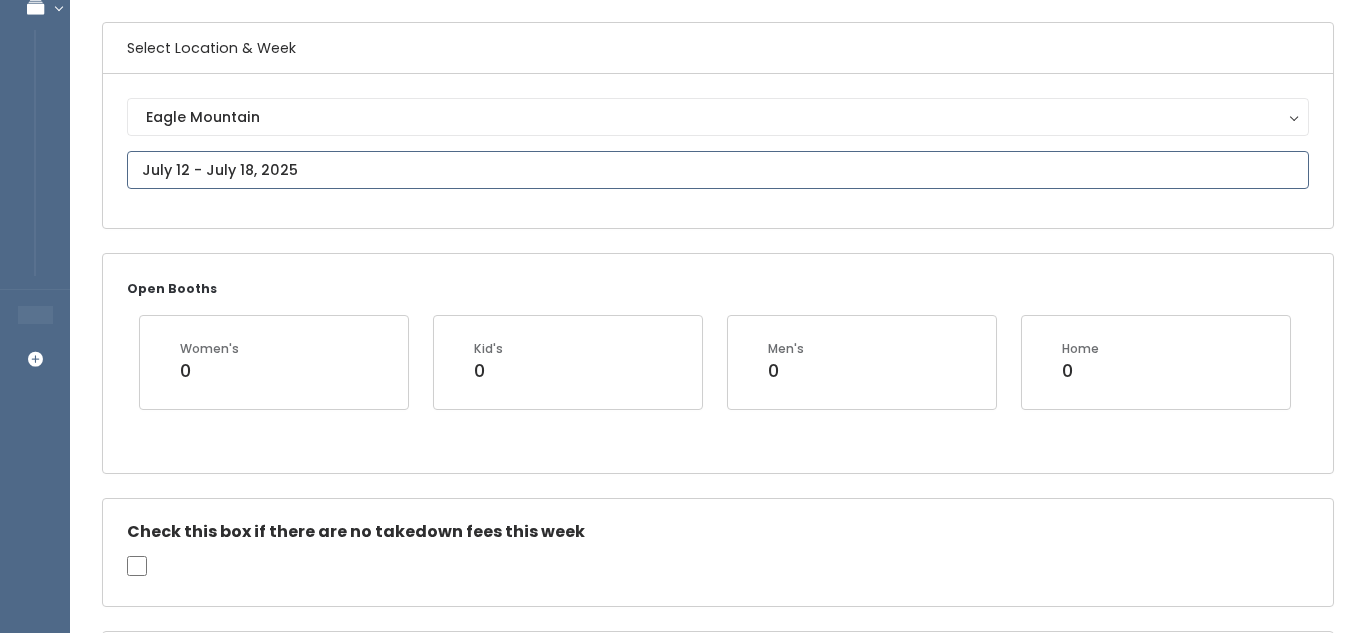 click at bounding box center [718, 170] 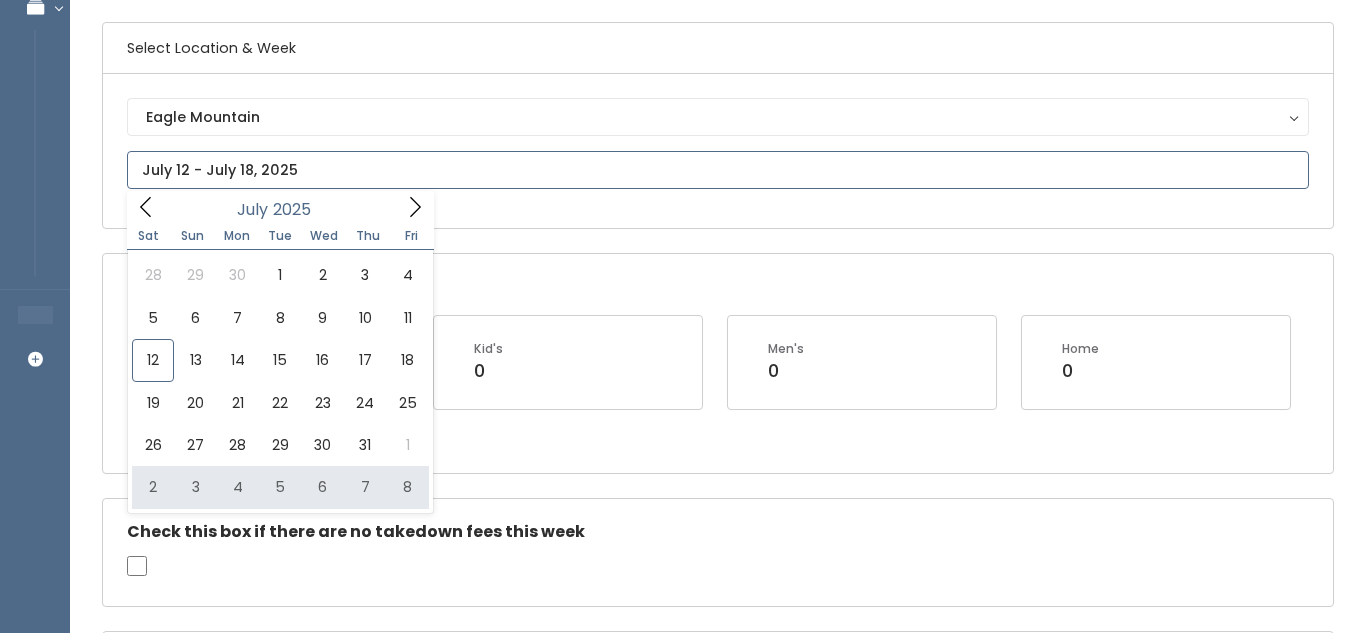 type on "August 2 to August 8" 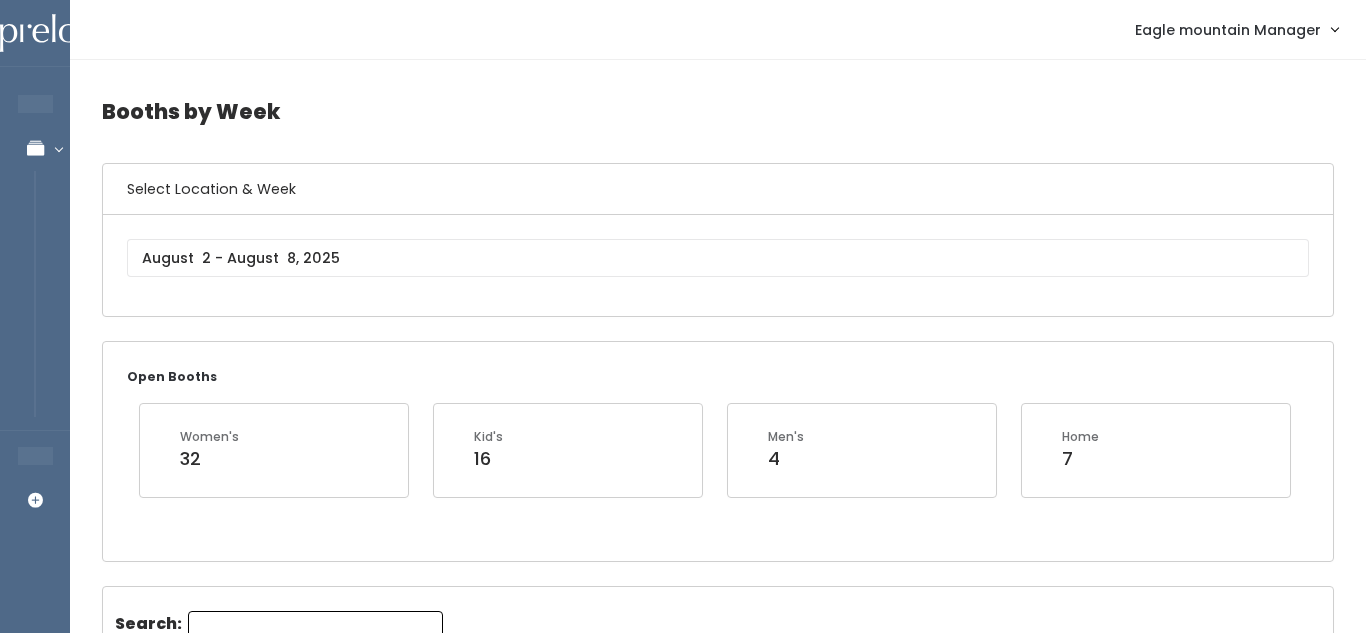 scroll, scrollTop: 0, scrollLeft: 0, axis: both 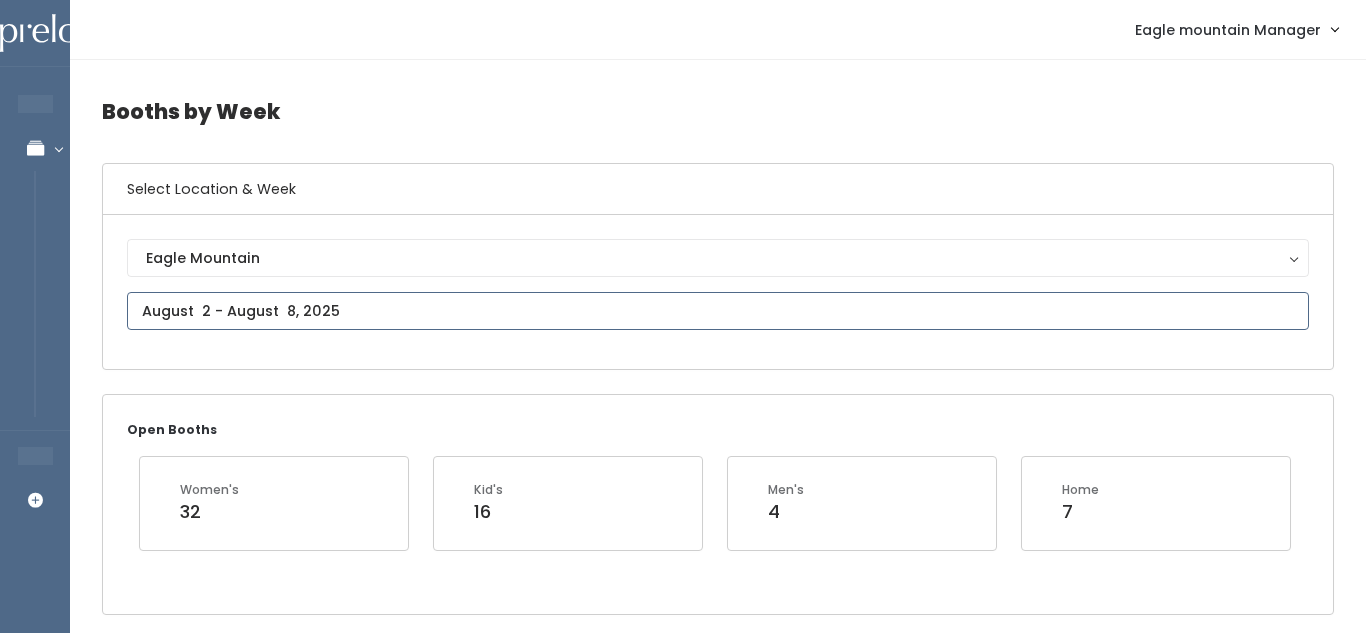 click at bounding box center (718, 311) 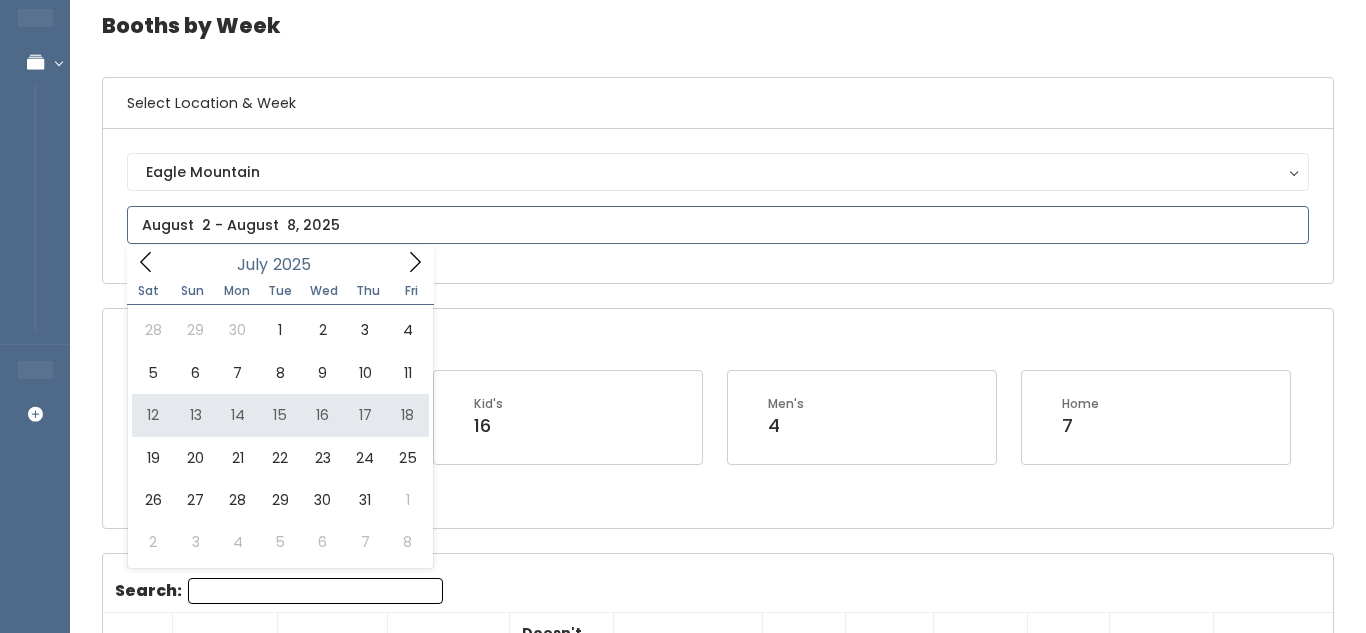scroll, scrollTop: 89, scrollLeft: 0, axis: vertical 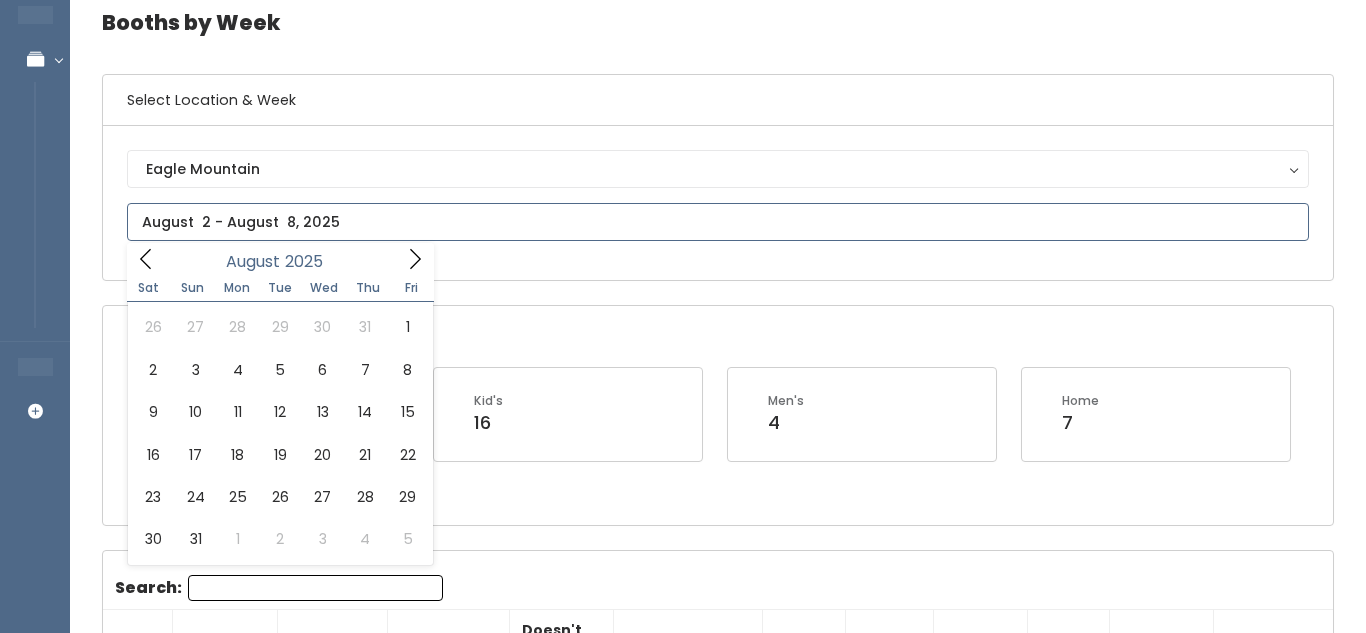 click 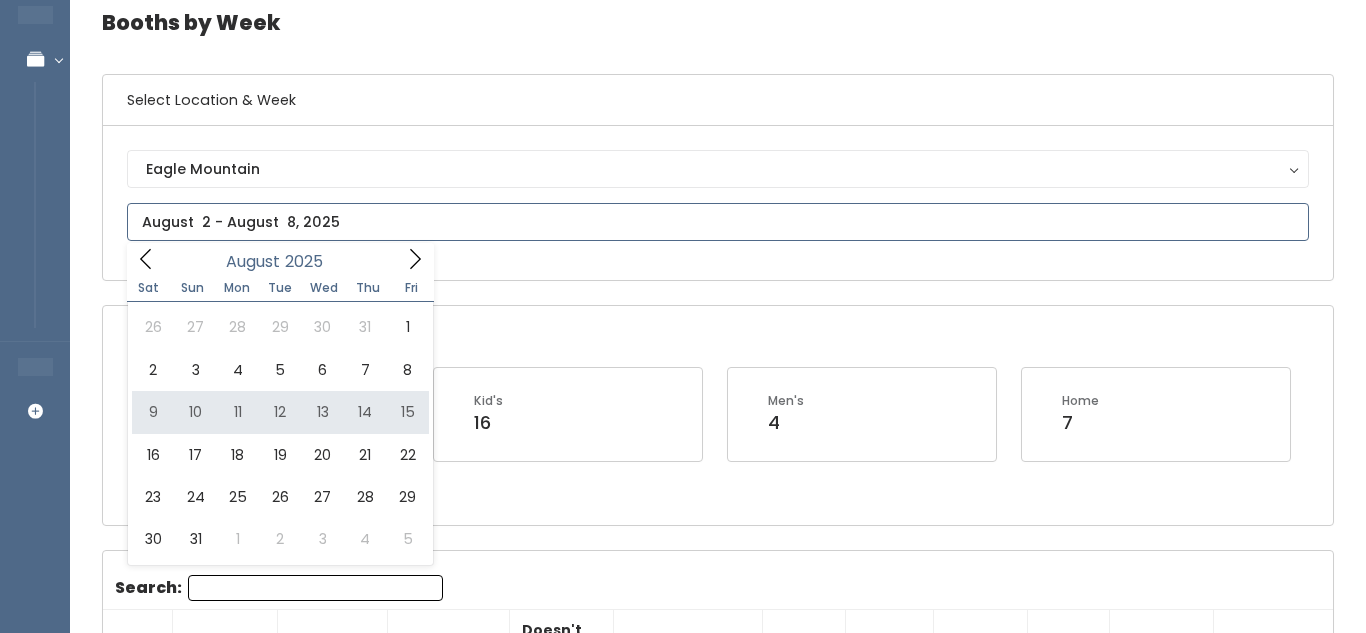 type on "August 9 to August 15" 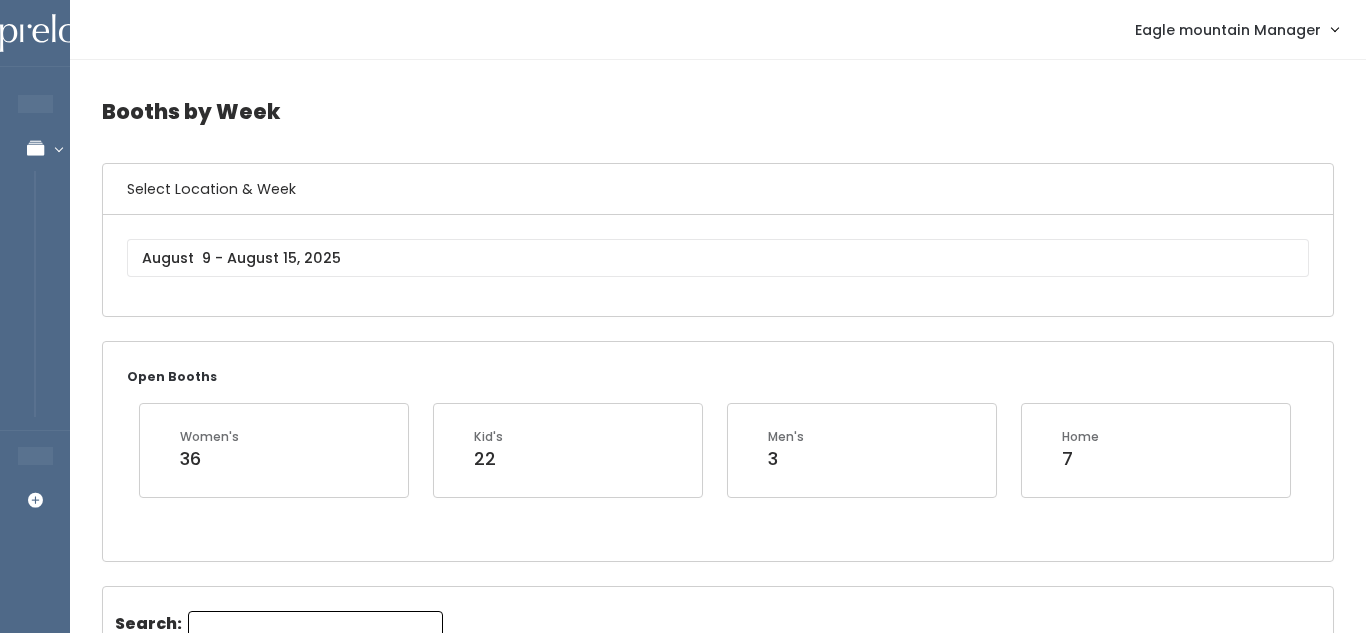 scroll, scrollTop: 0, scrollLeft: 0, axis: both 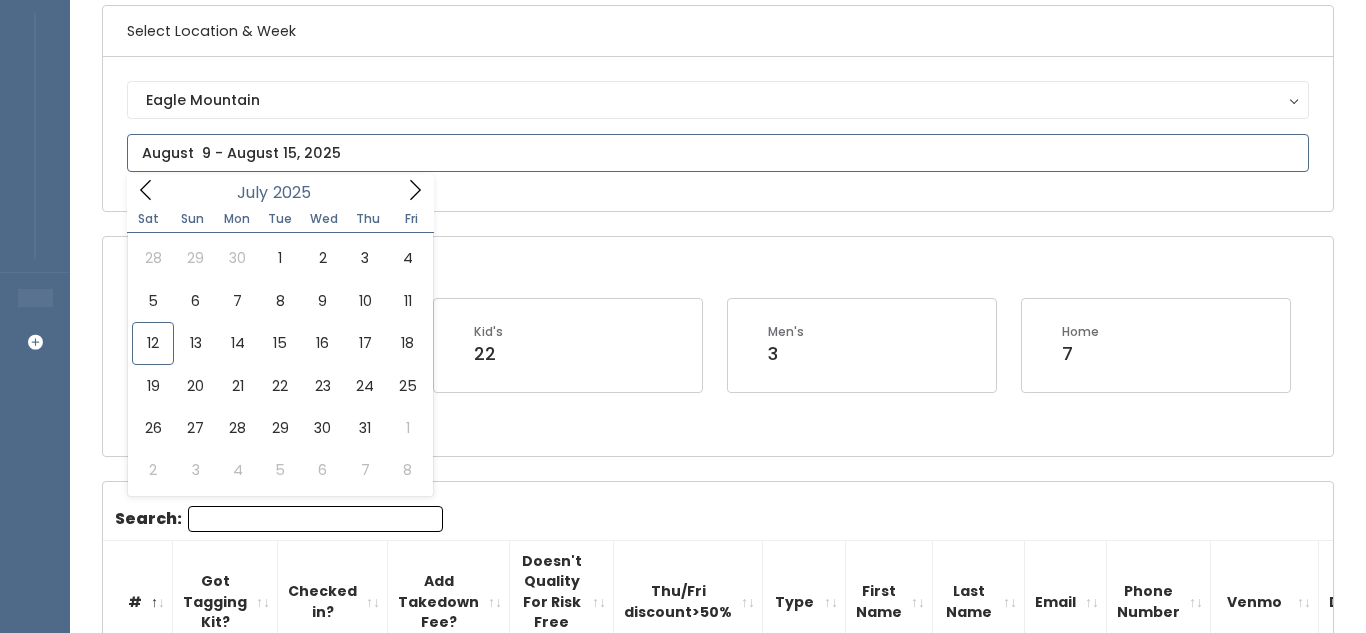 click at bounding box center (718, 153) 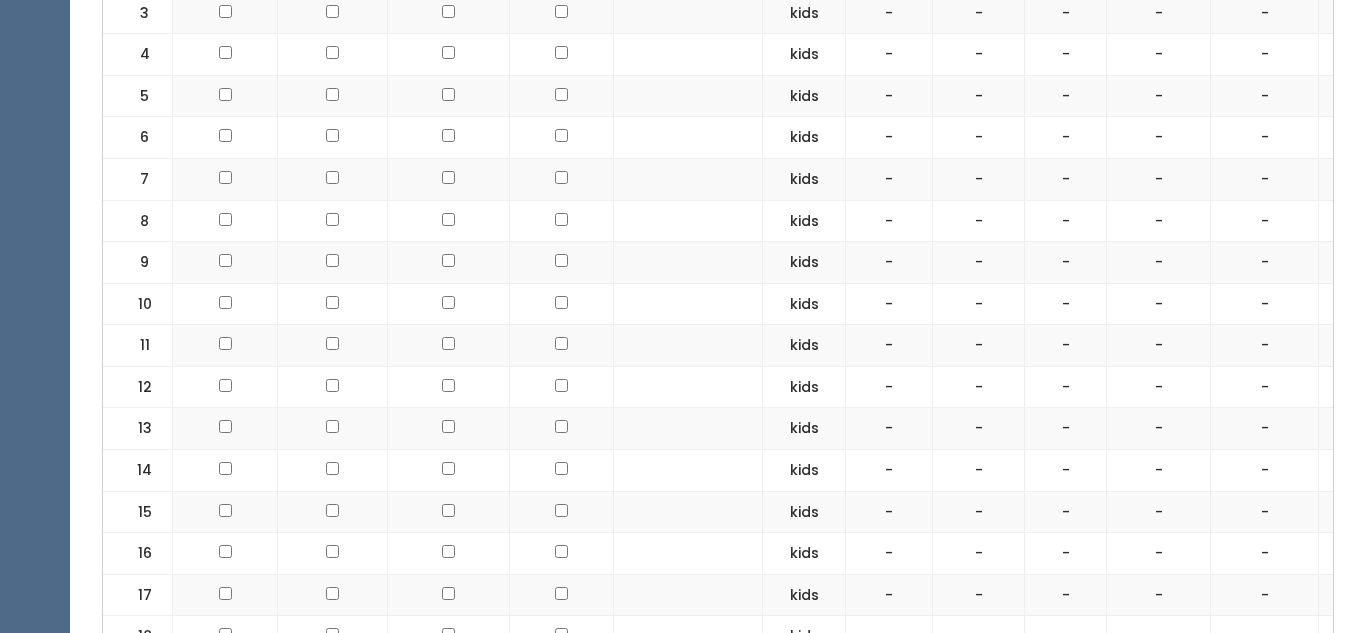 scroll, scrollTop: 0, scrollLeft: 0, axis: both 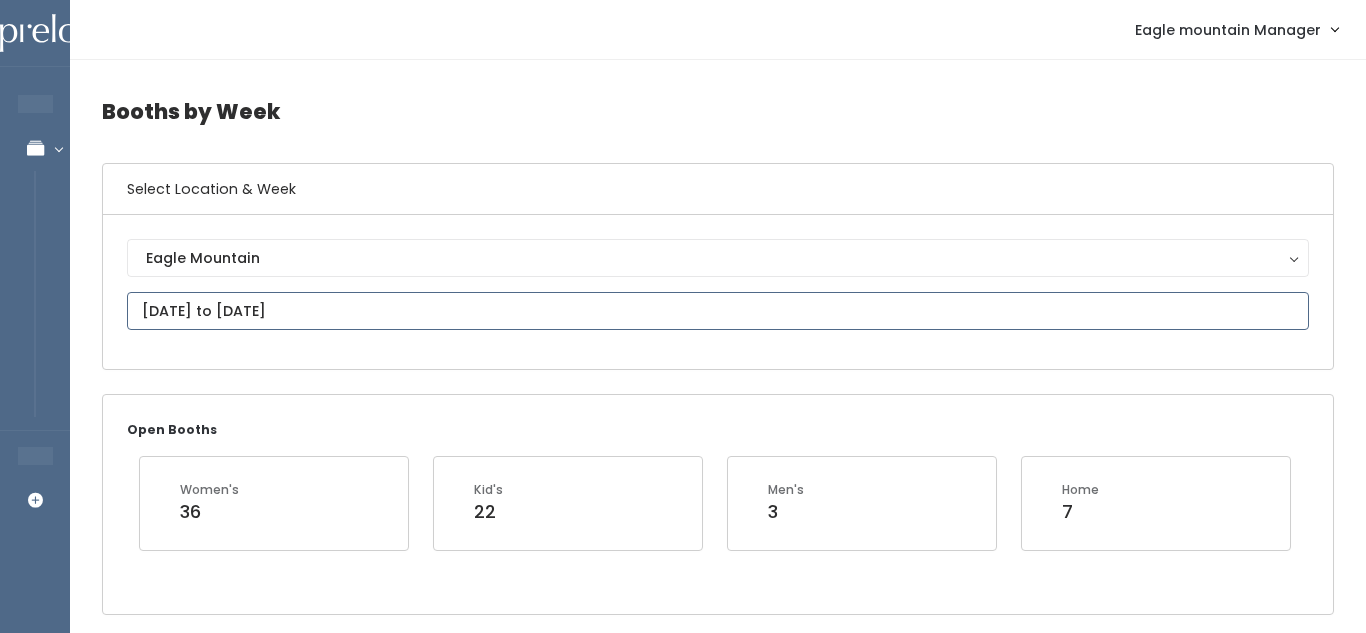 click on "July 19 to July 25" at bounding box center [718, 311] 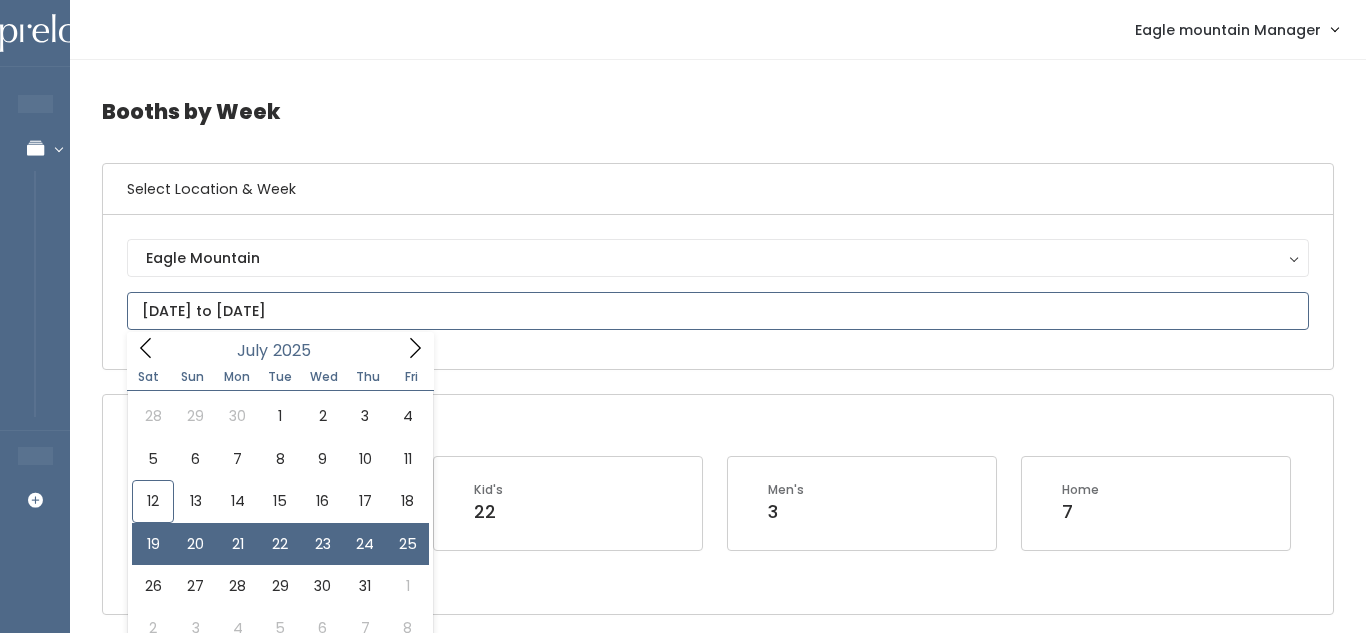 type on "July 19 to July 25" 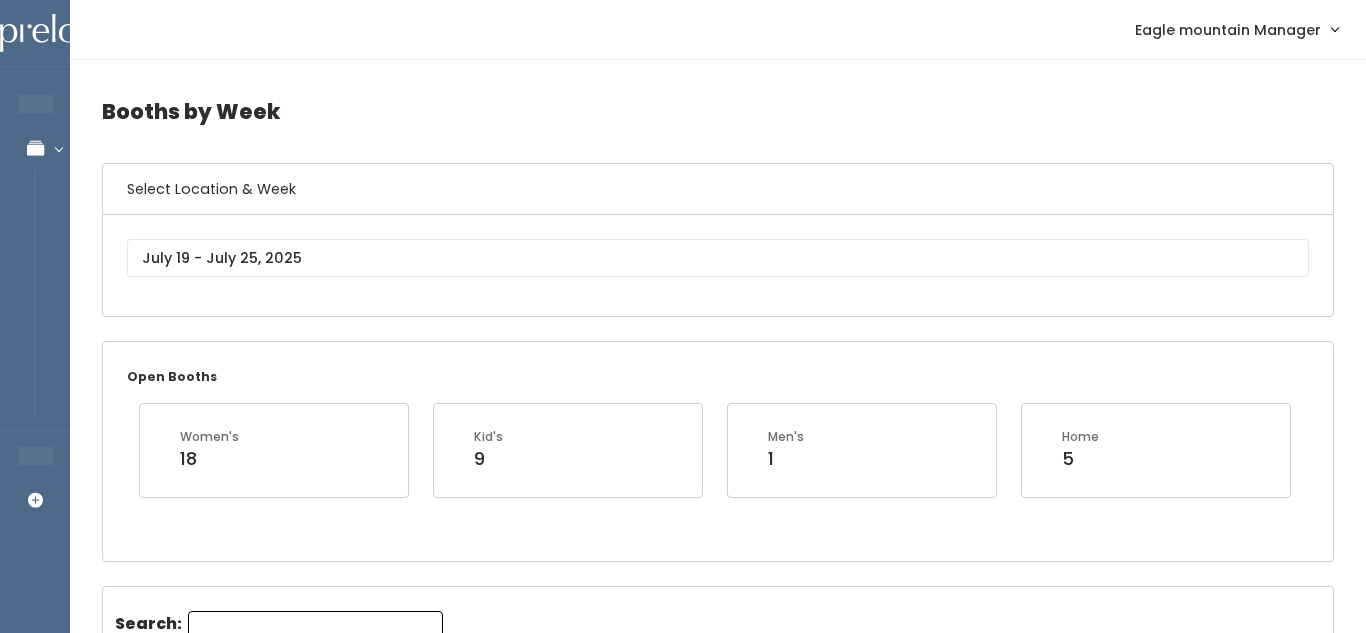 scroll, scrollTop: 0, scrollLeft: 0, axis: both 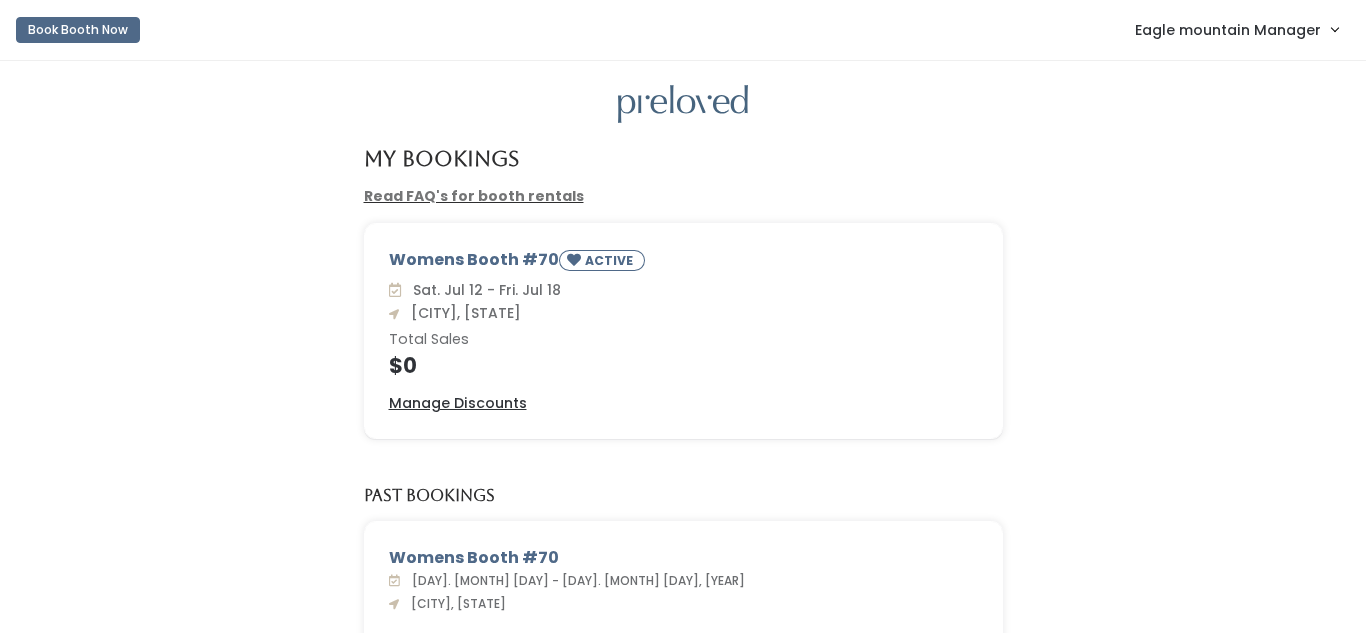 click on "Eagle mountain Manager" at bounding box center [1228, 30] 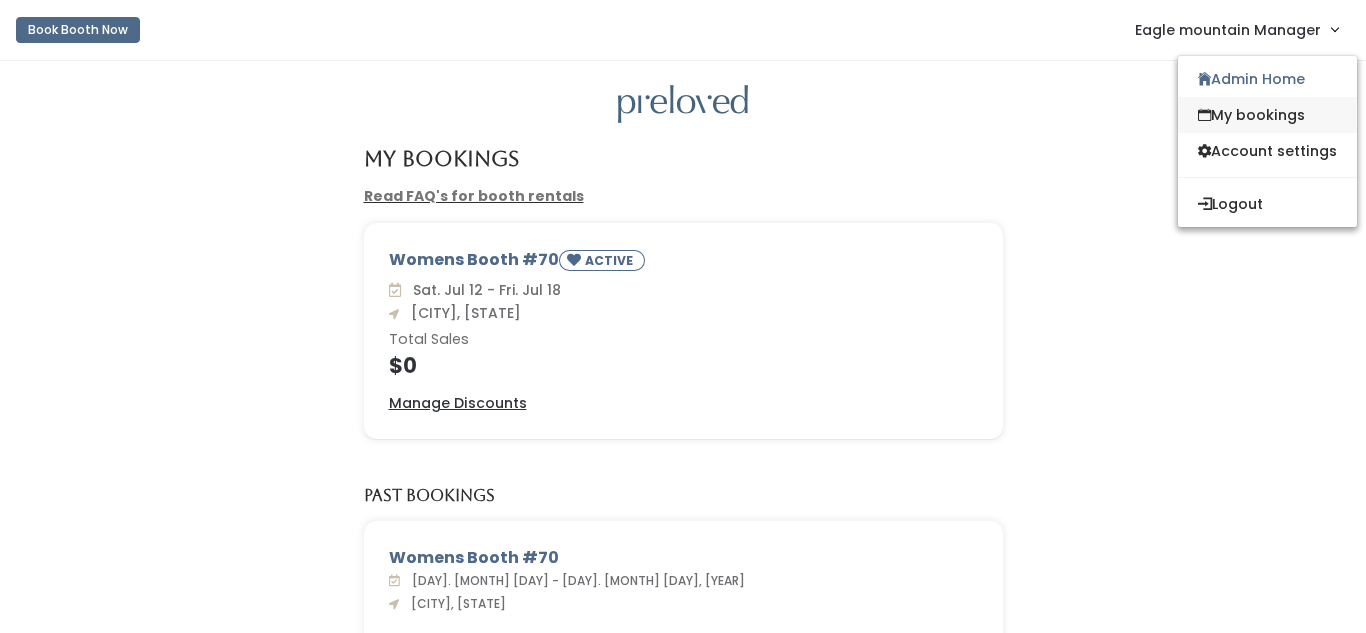 click on "My bookings" at bounding box center (1267, 115) 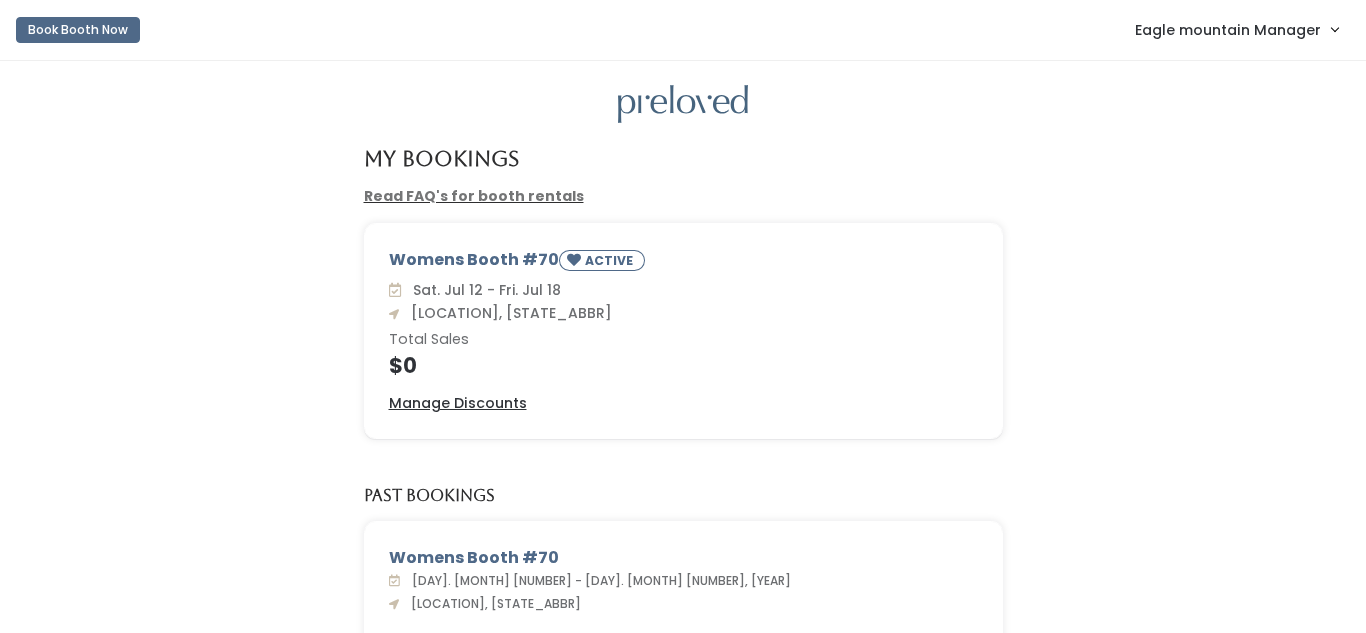 scroll, scrollTop: 0, scrollLeft: 0, axis: both 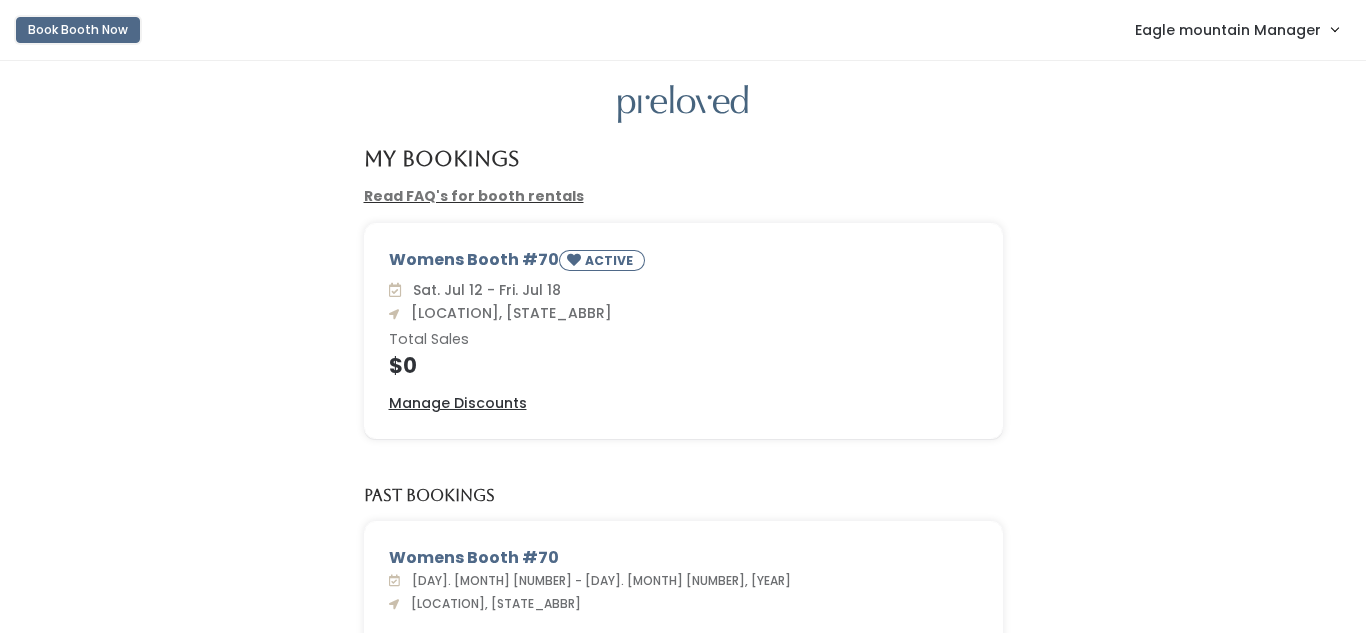 click on "Book Booth Now" at bounding box center [78, 30] 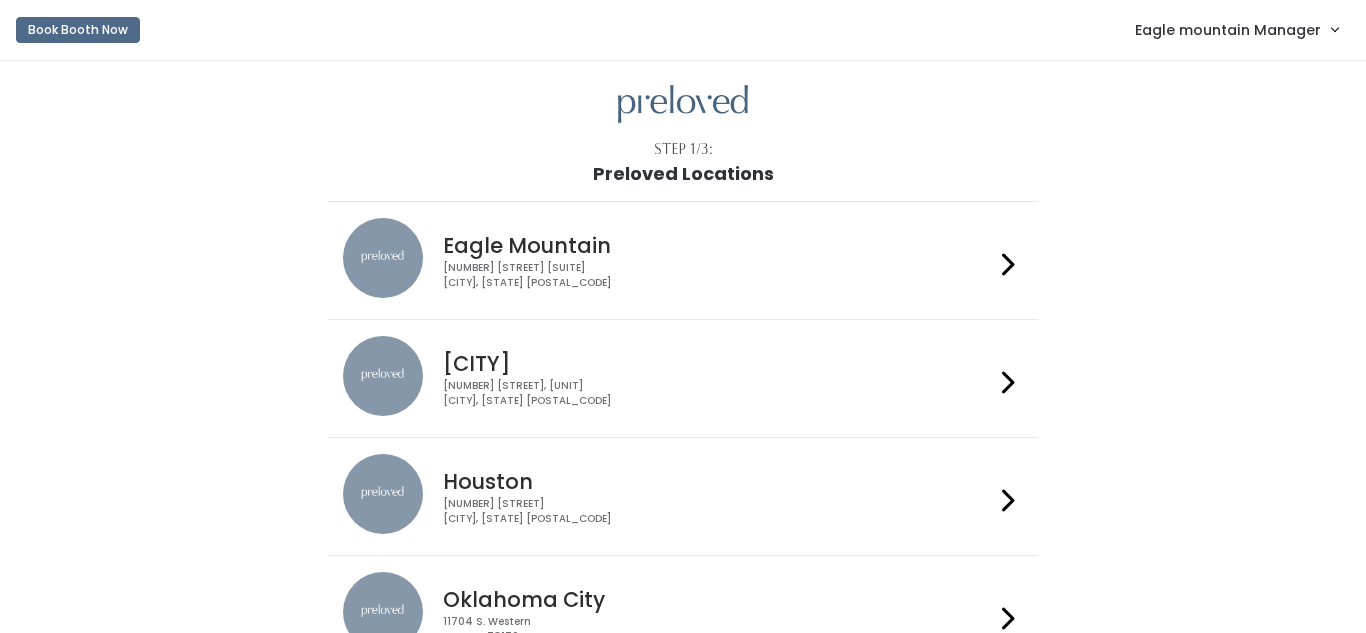scroll, scrollTop: 0, scrollLeft: 0, axis: both 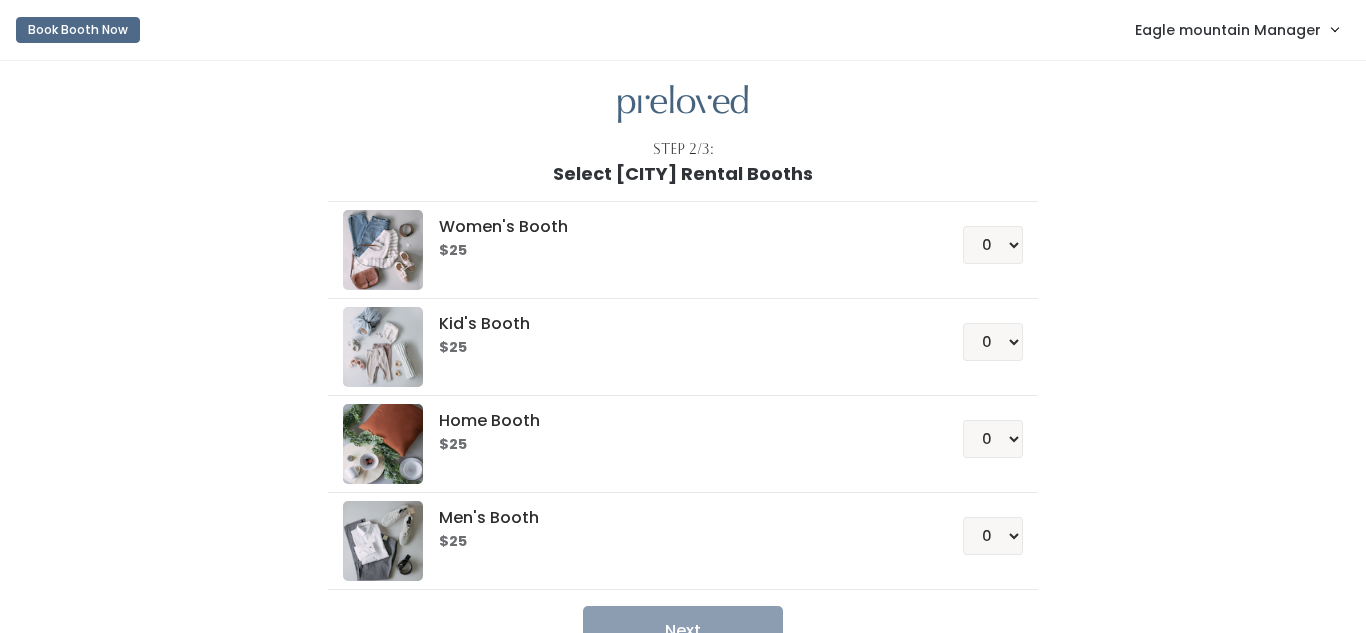 click on "Eagle mountain Manager" at bounding box center (1228, 30) 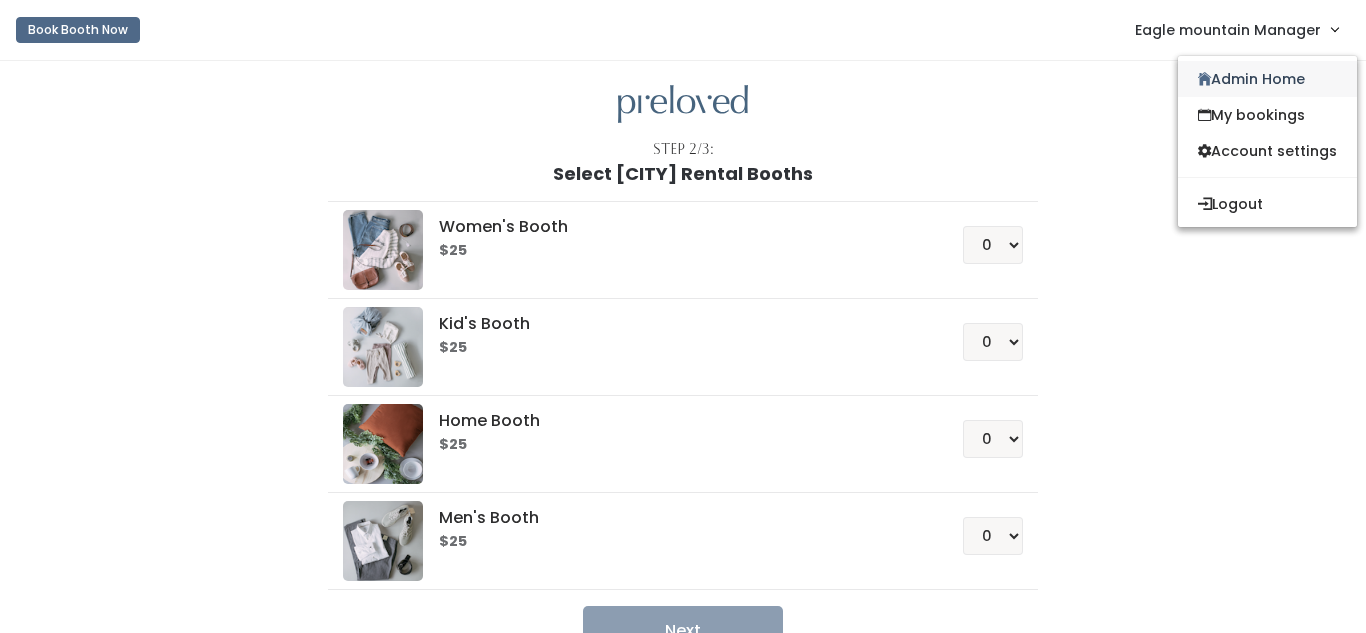 click on "Admin Home" at bounding box center (1267, 79) 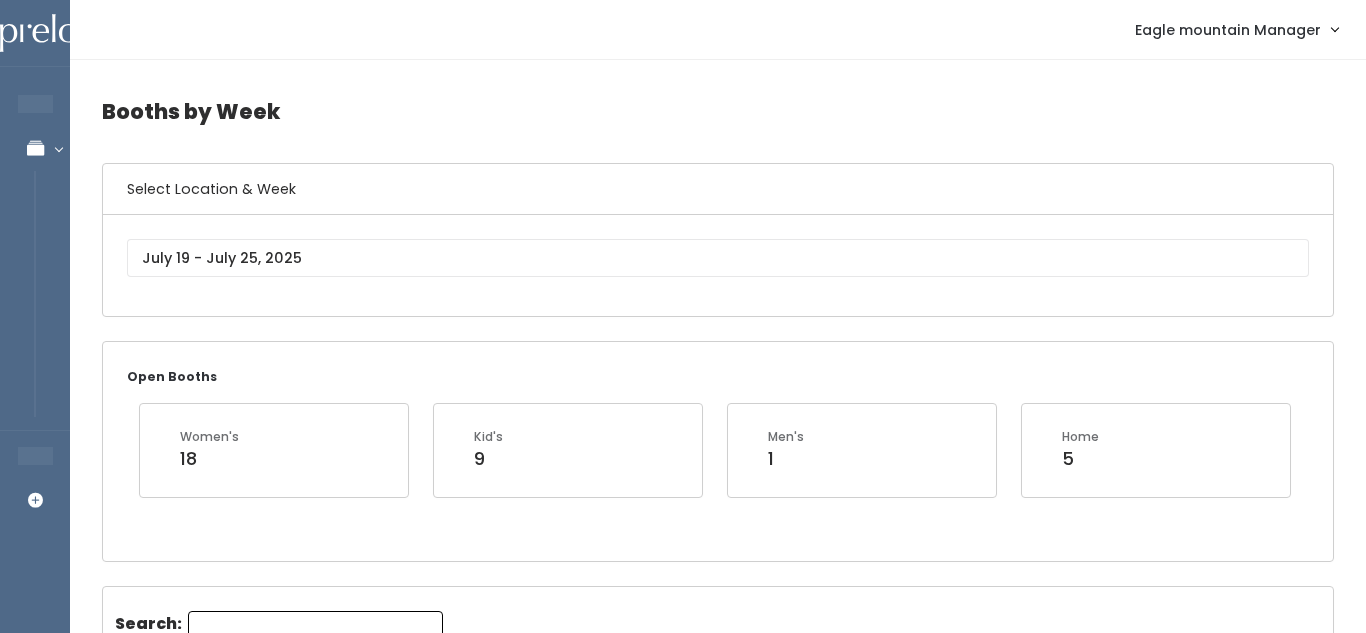 scroll, scrollTop: 0, scrollLeft: 0, axis: both 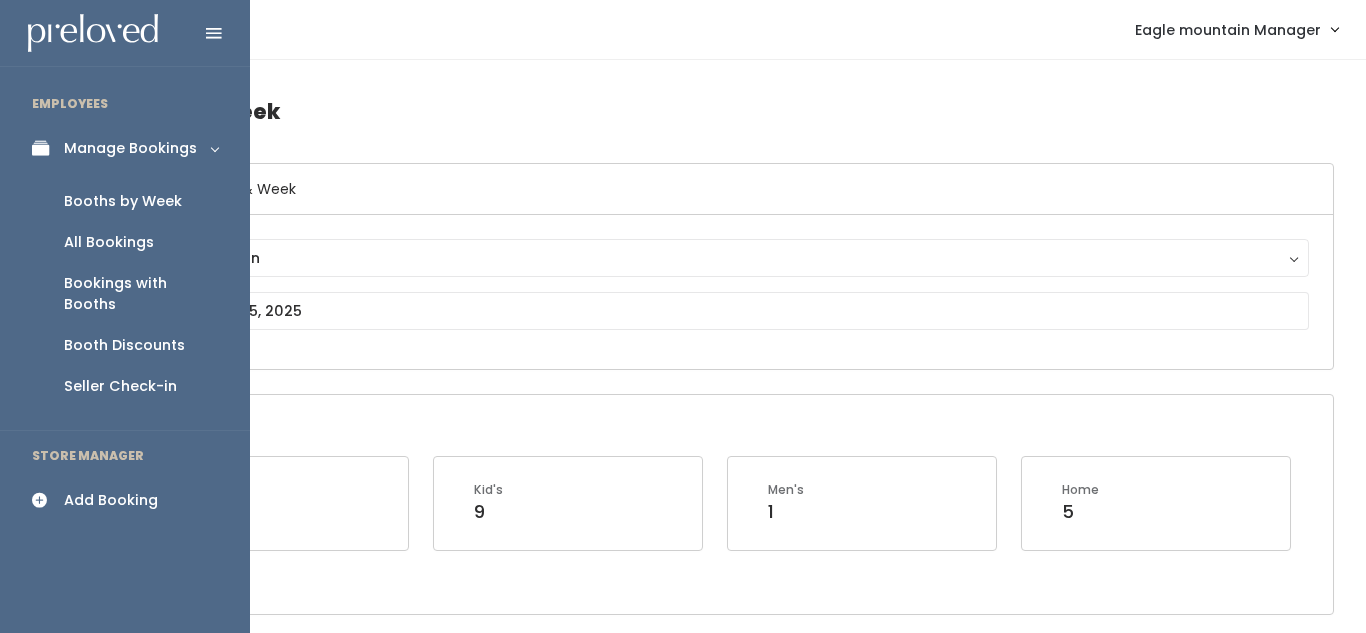 click at bounding box center [46, 500] 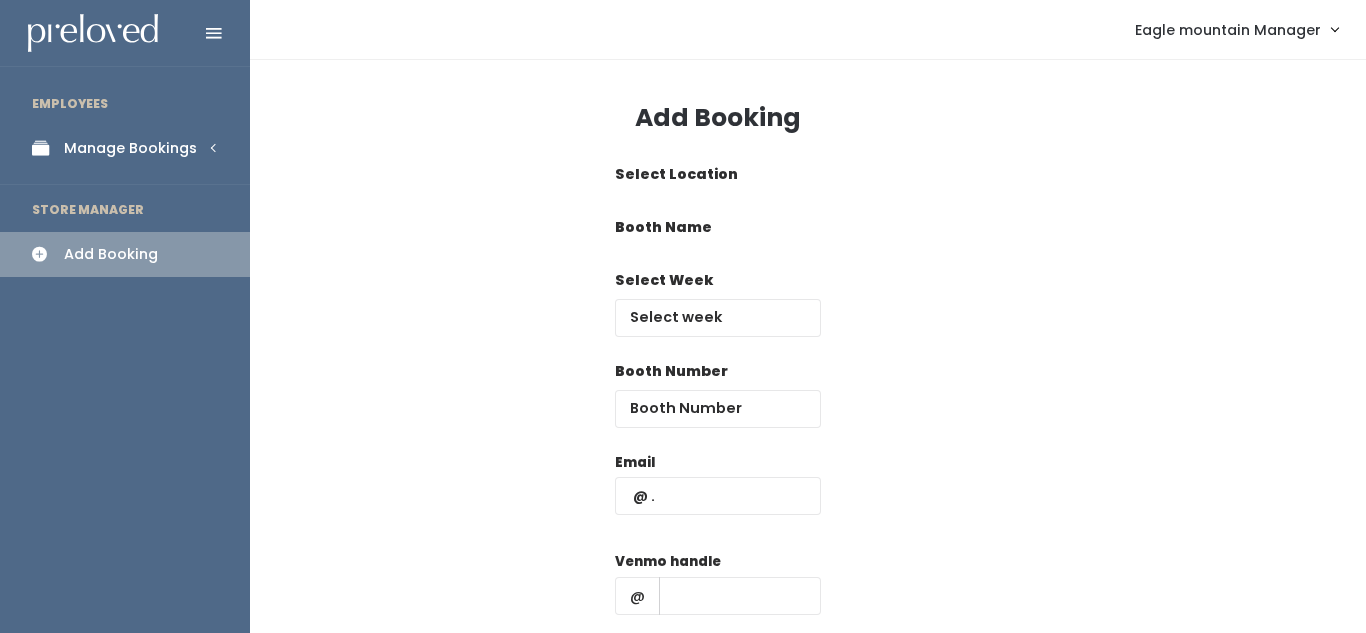 scroll, scrollTop: 0, scrollLeft: 0, axis: both 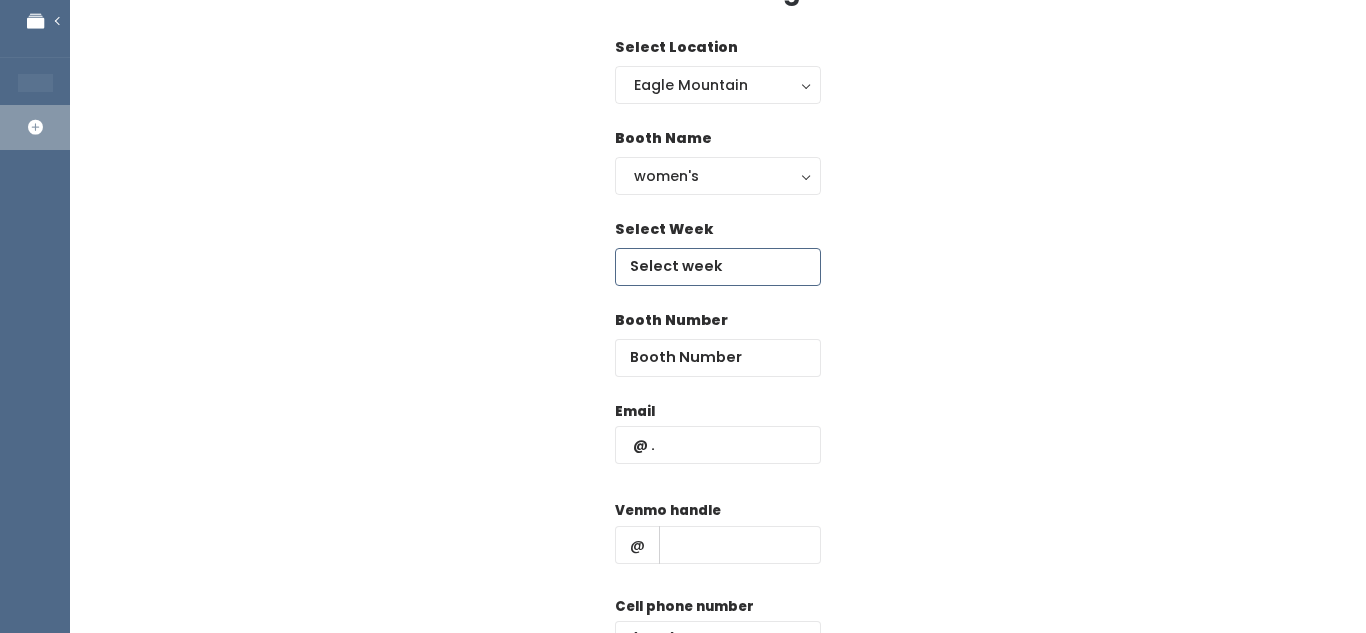 click at bounding box center (718, 267) 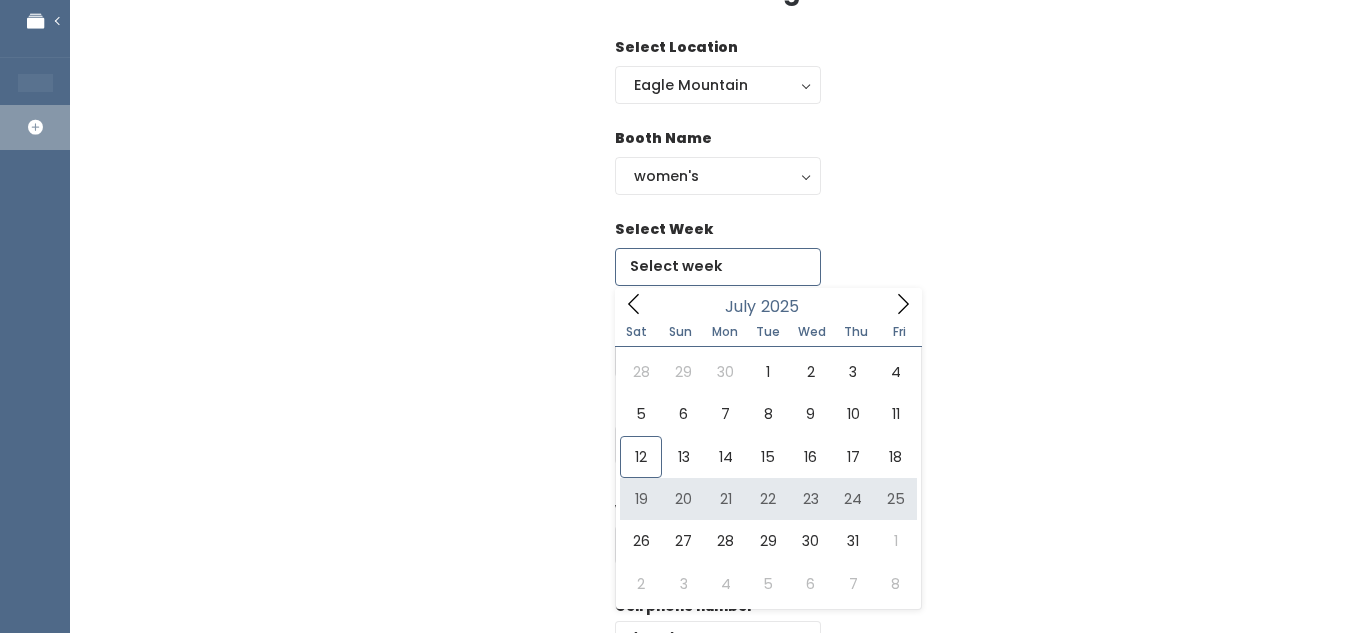 type on "July 19 to July 25" 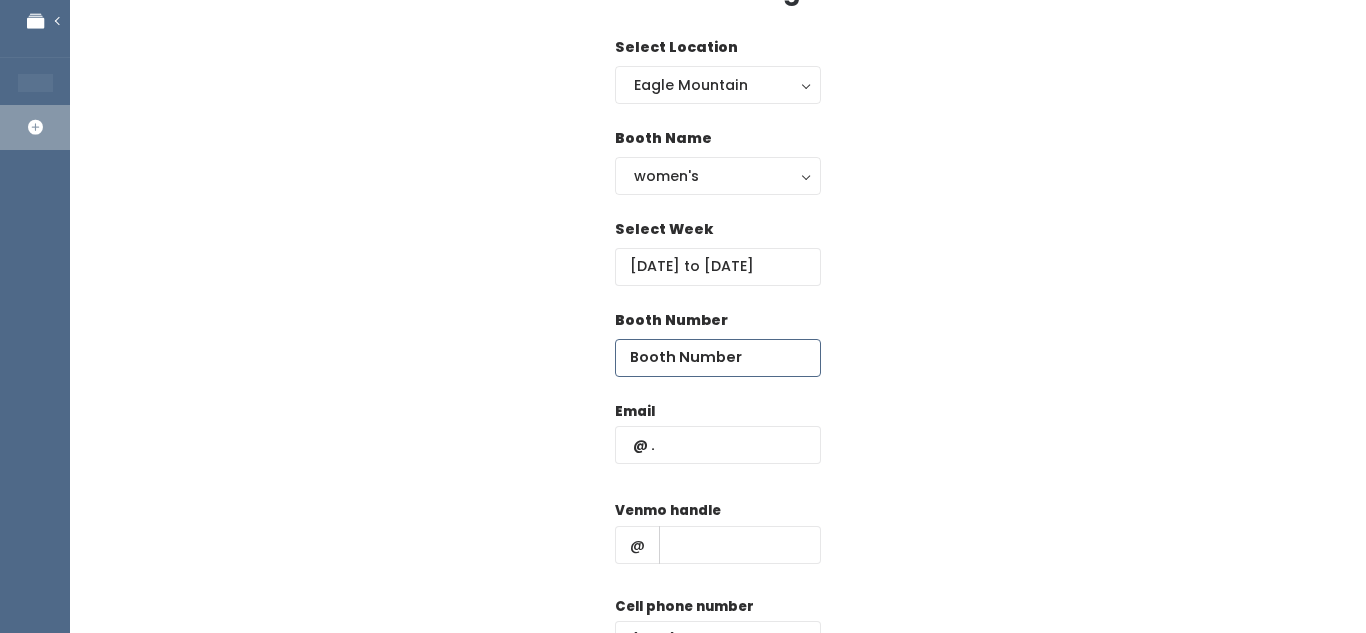 click at bounding box center [718, 358] 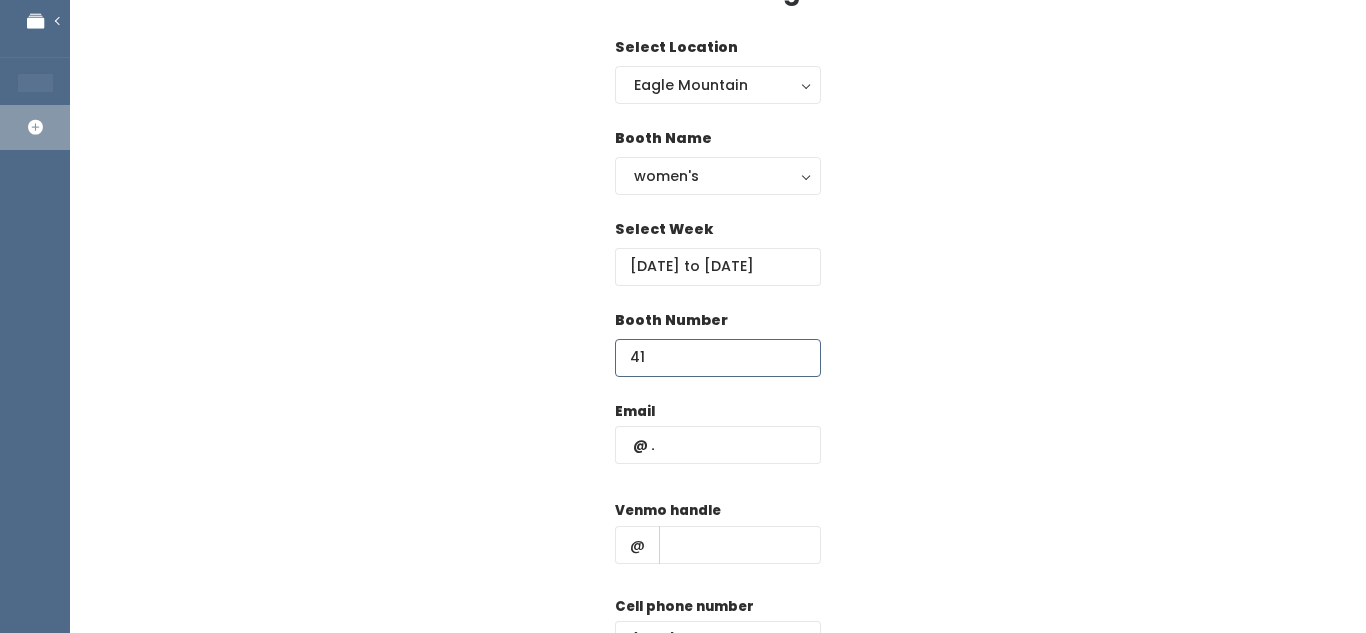 type on "41" 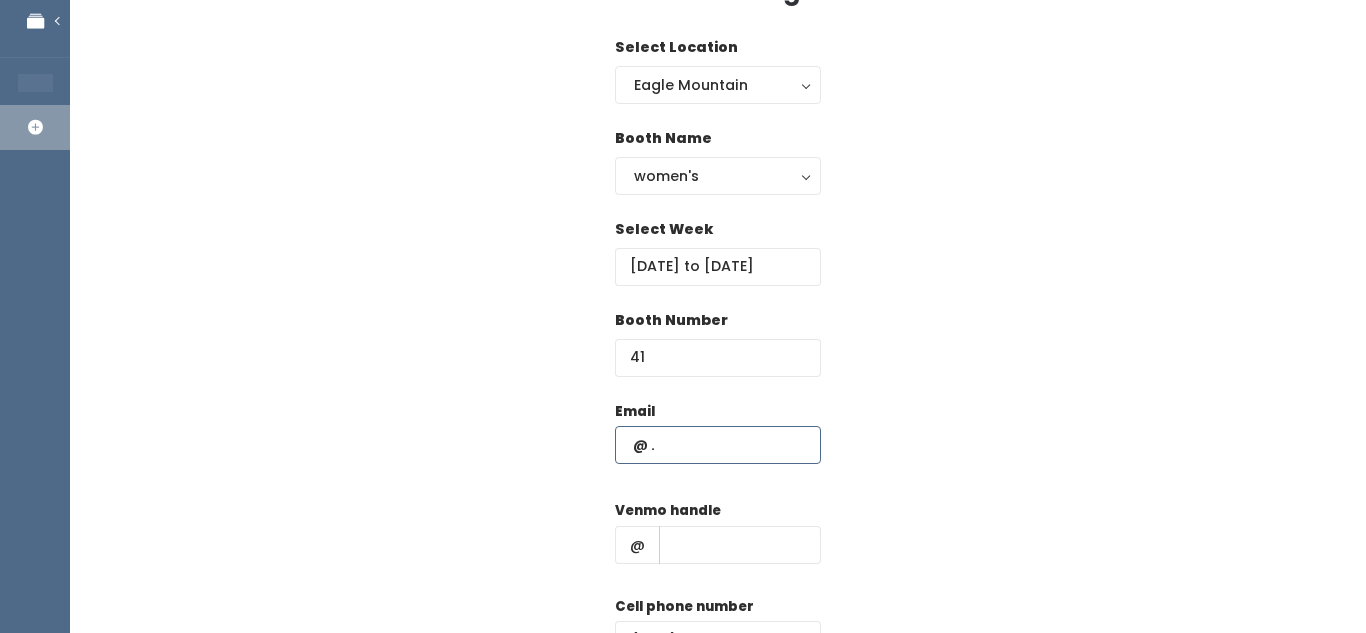 click at bounding box center [718, 445] 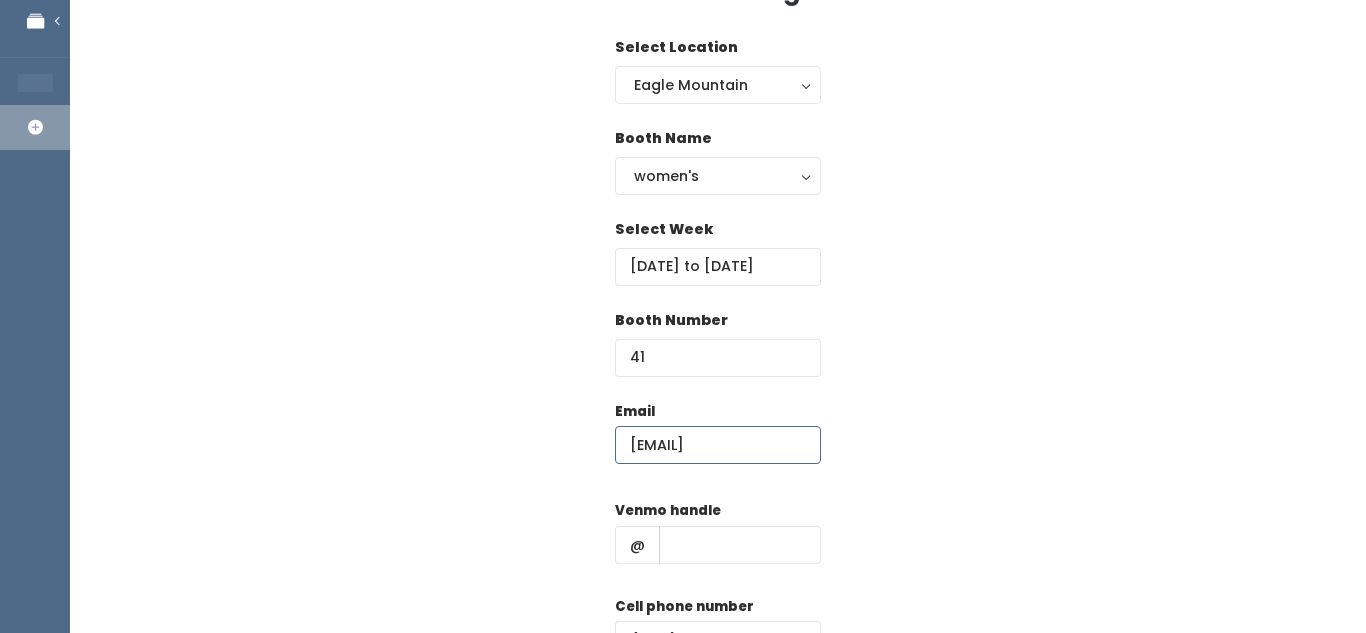 scroll, scrollTop: 0, scrollLeft: 25, axis: horizontal 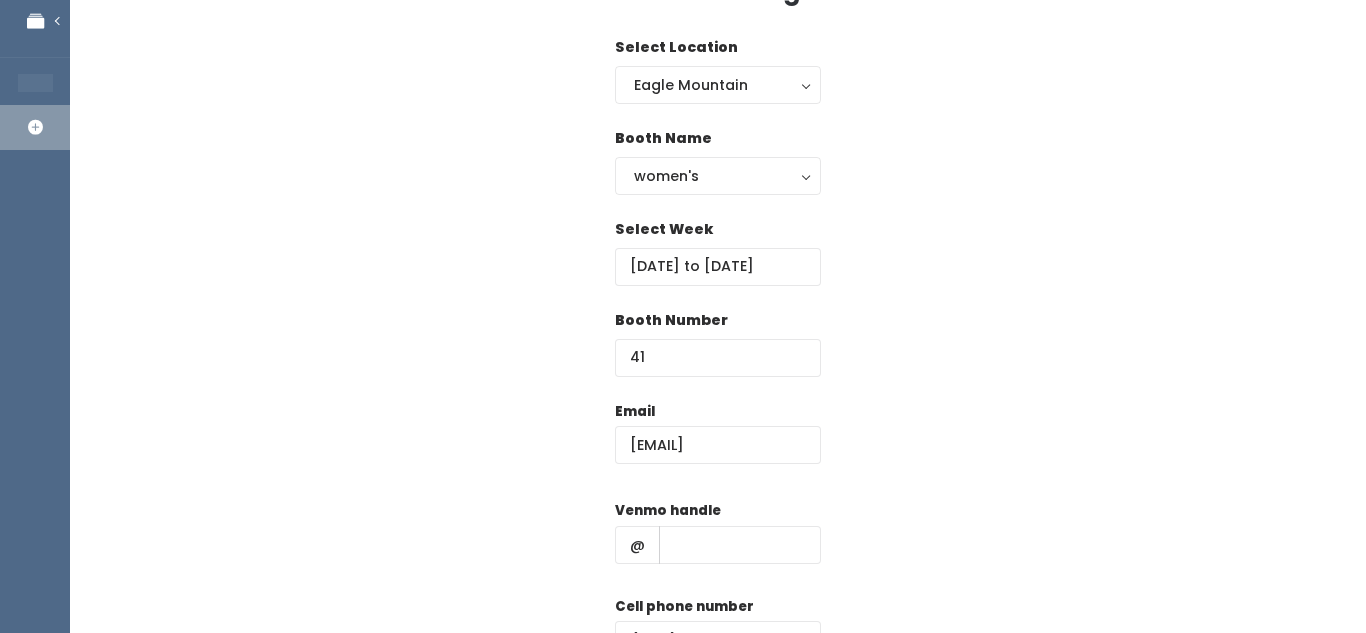 click on "Venmo handle
@" at bounding box center (718, 540) 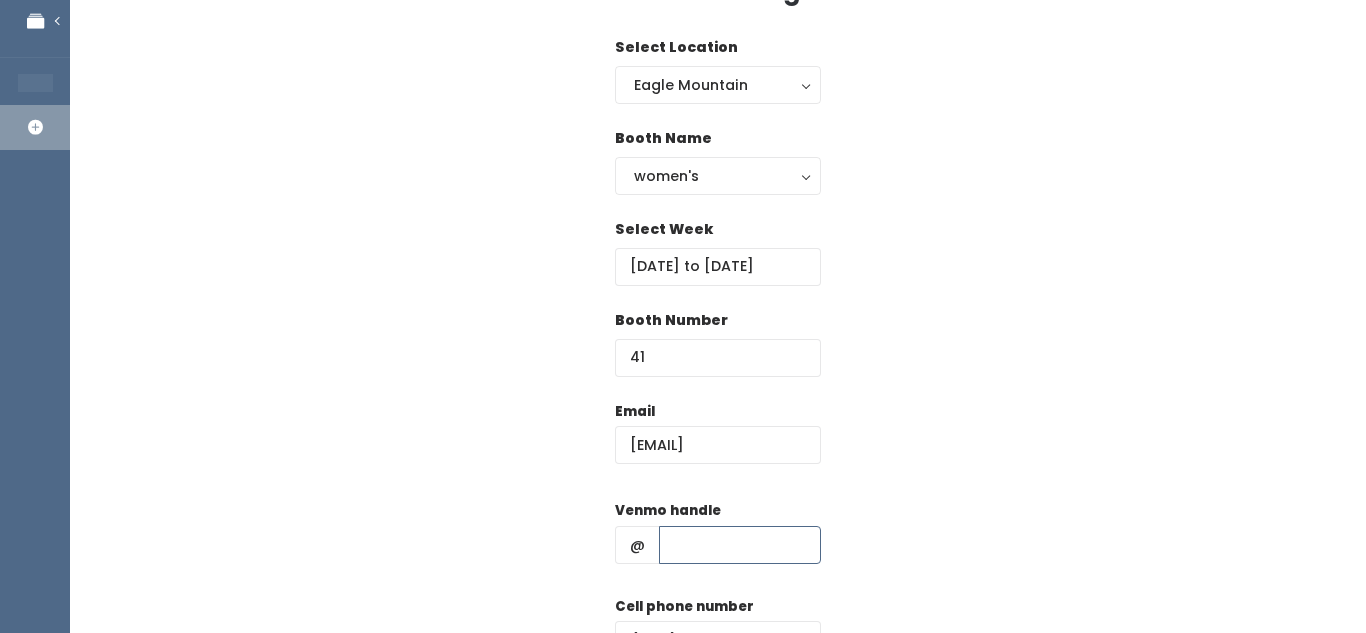 click at bounding box center [740, 545] 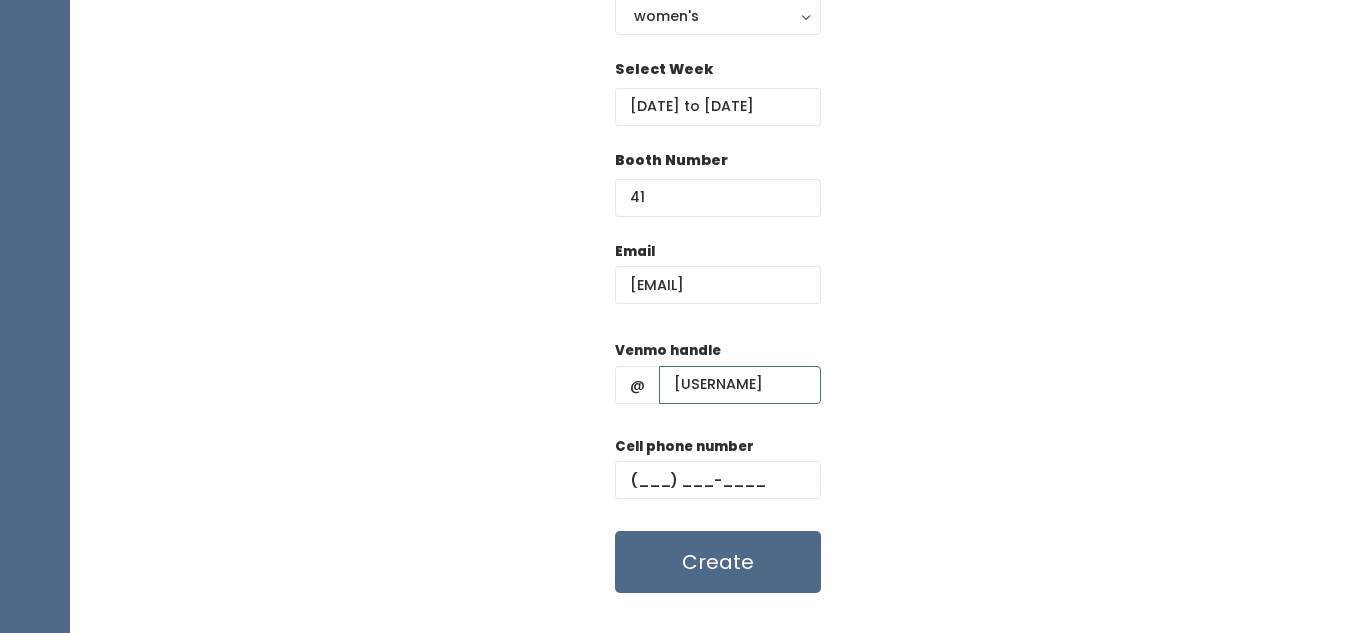 scroll, scrollTop: 295, scrollLeft: 0, axis: vertical 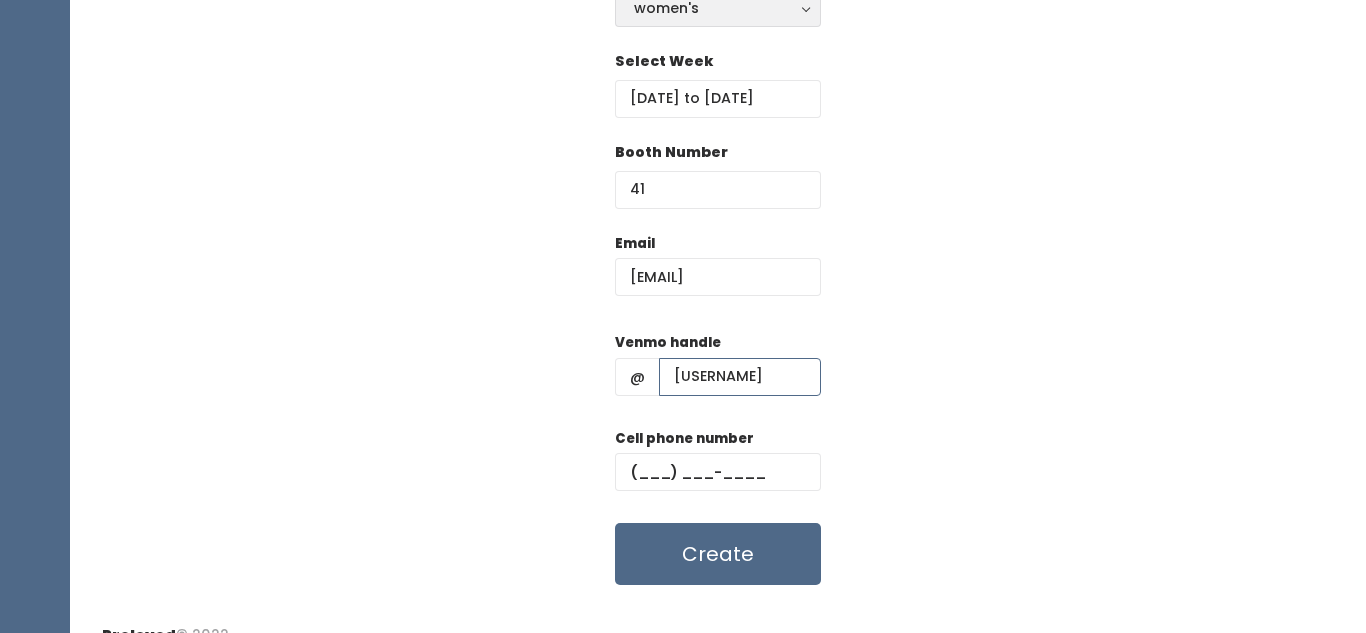 type on "@Holly-Holmes" 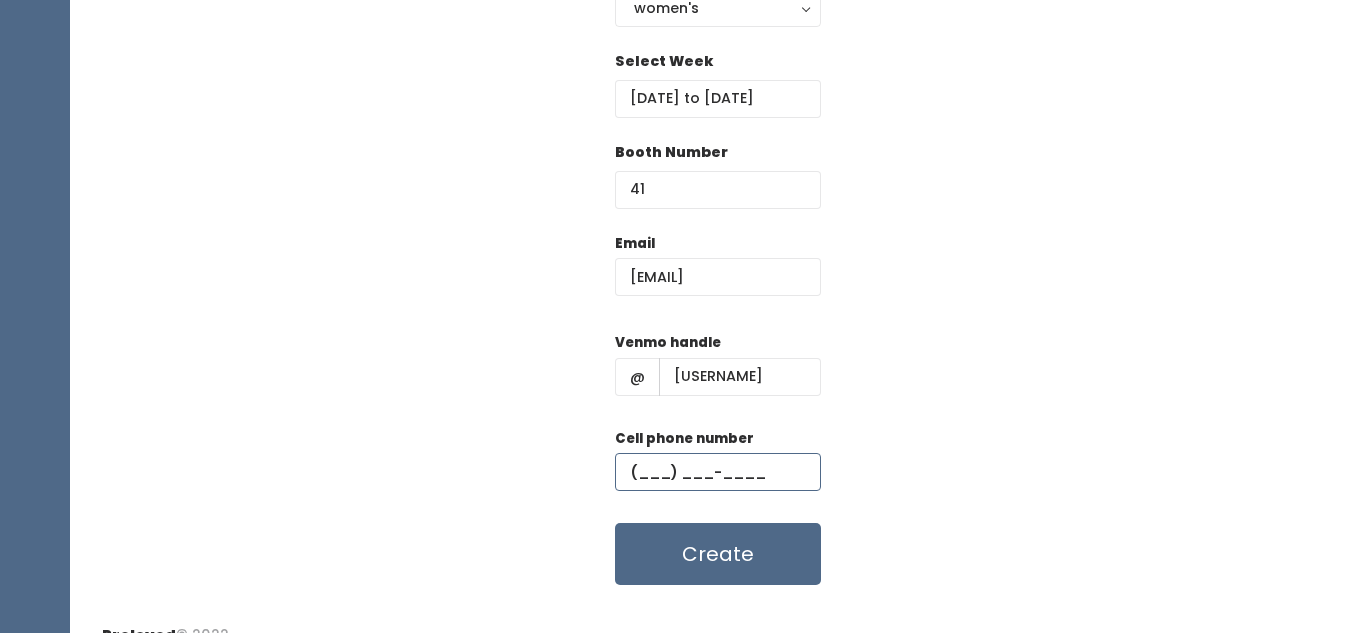 click at bounding box center [718, 472] 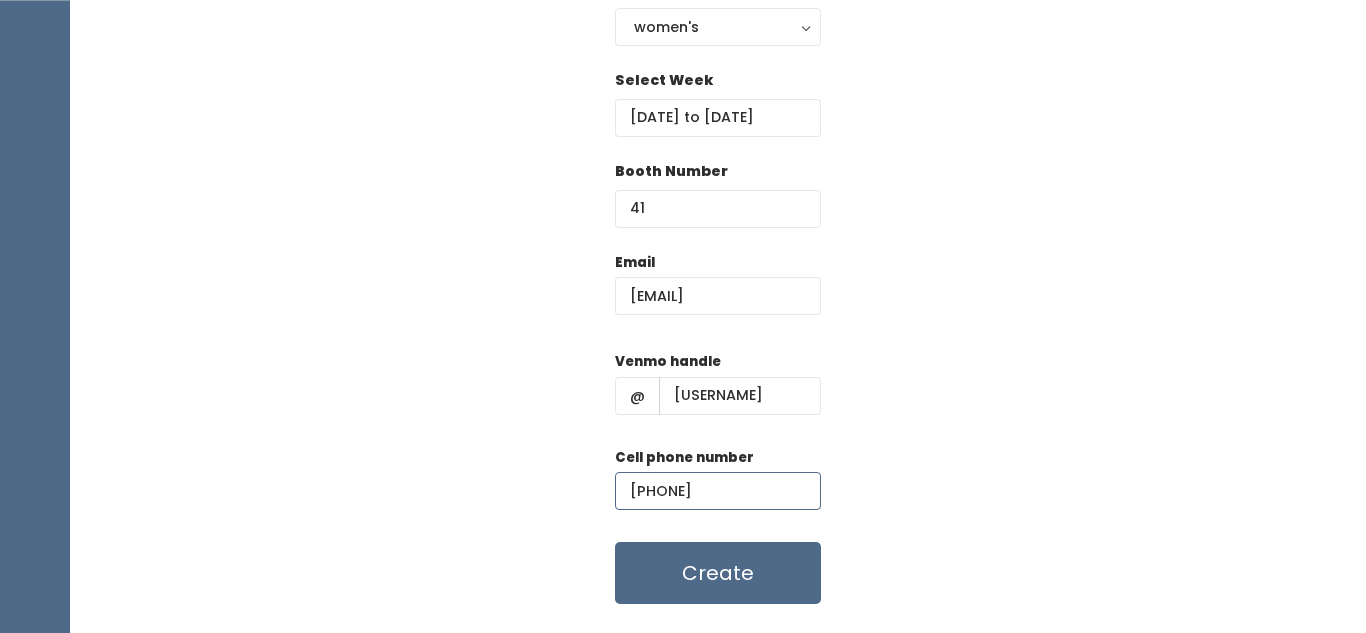 scroll, scrollTop: 324, scrollLeft: 0, axis: vertical 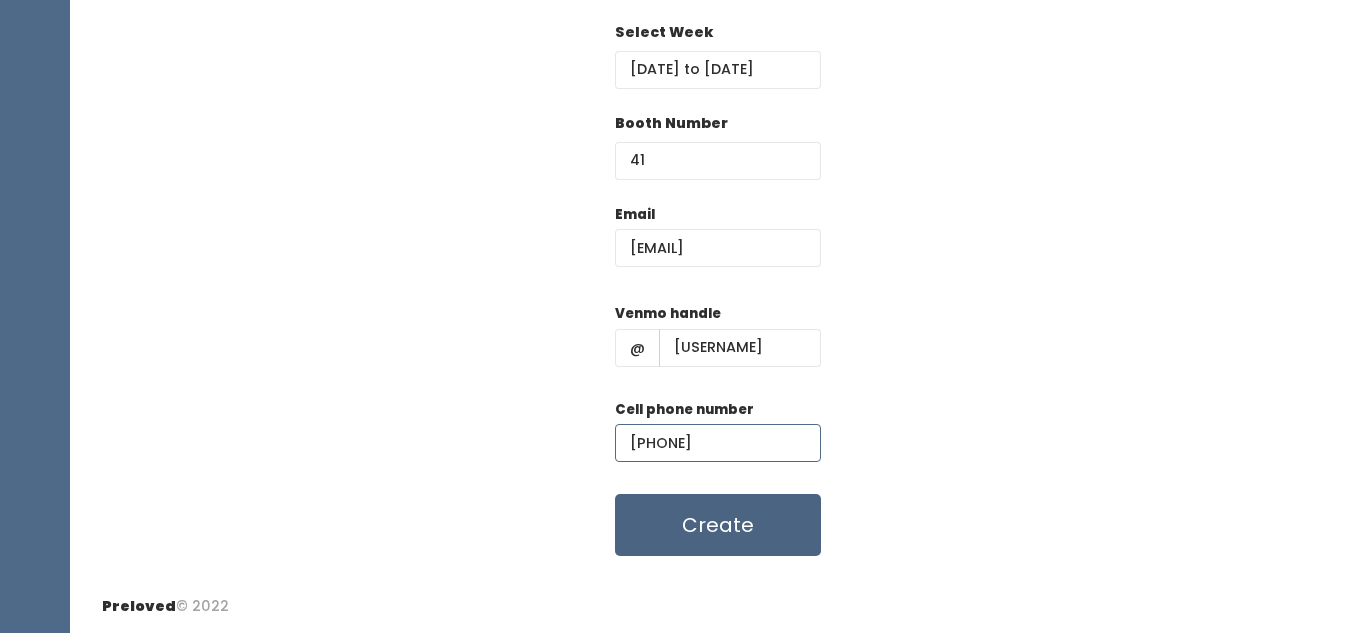 type on "[PHONE]" 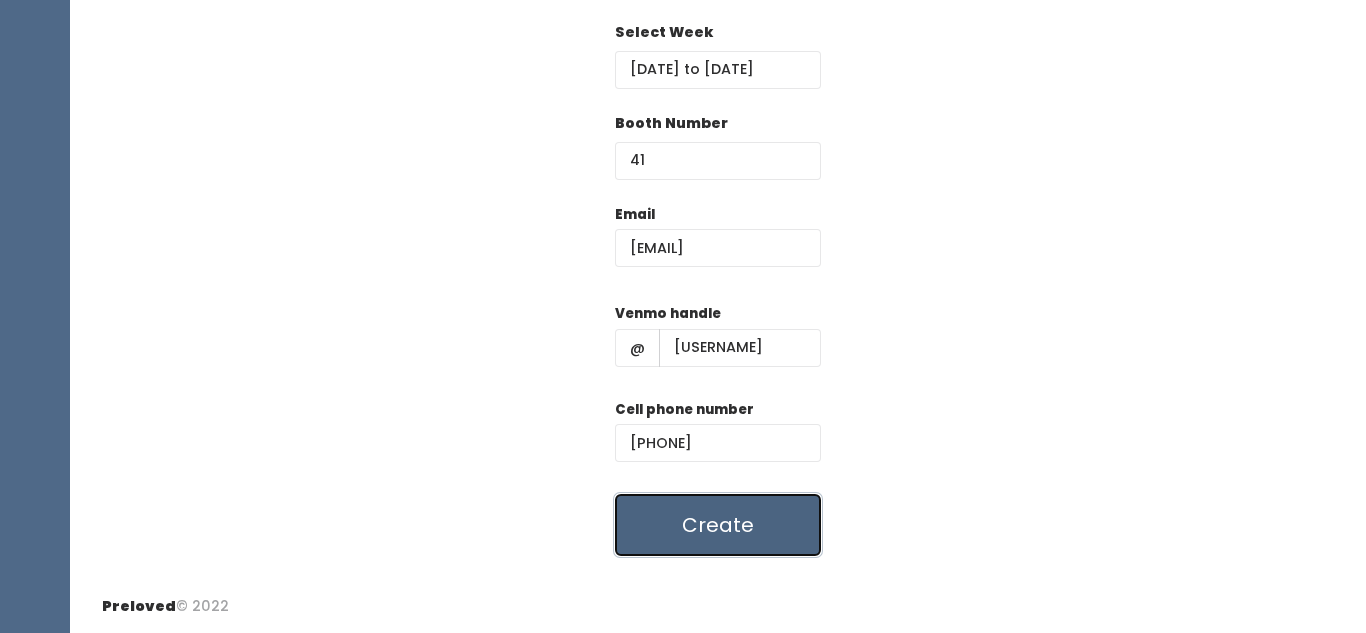 click on "Create" at bounding box center [718, 525] 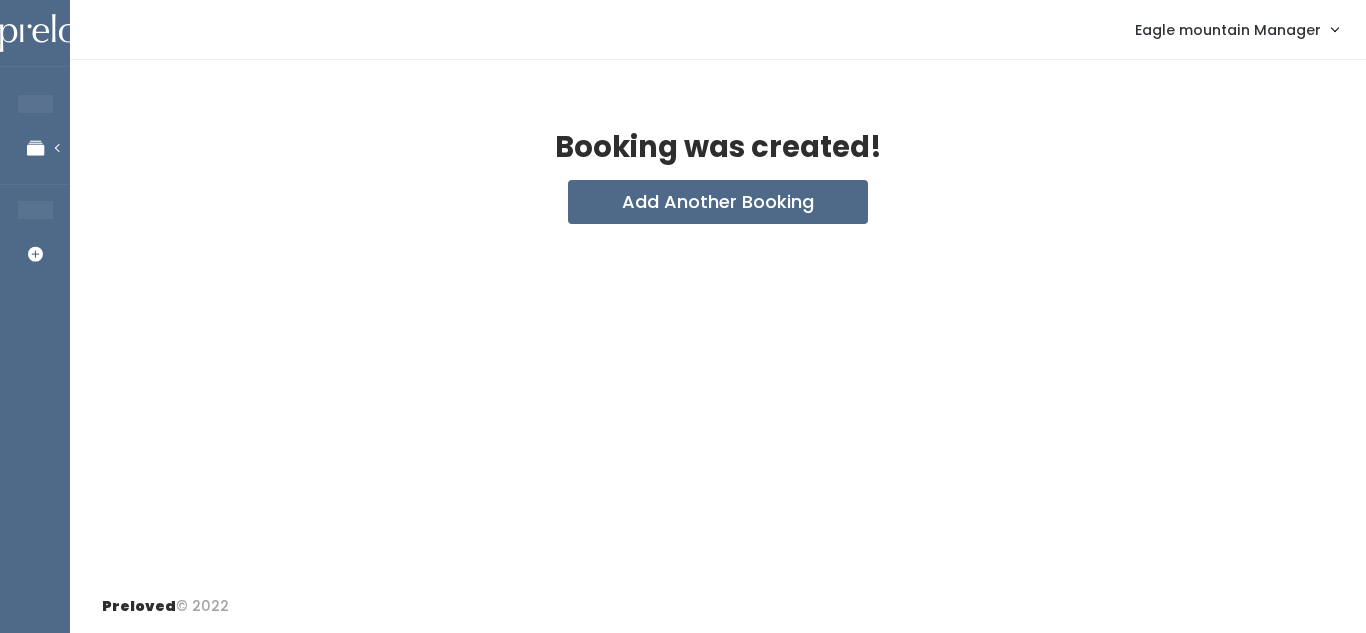 scroll, scrollTop: 0, scrollLeft: 0, axis: both 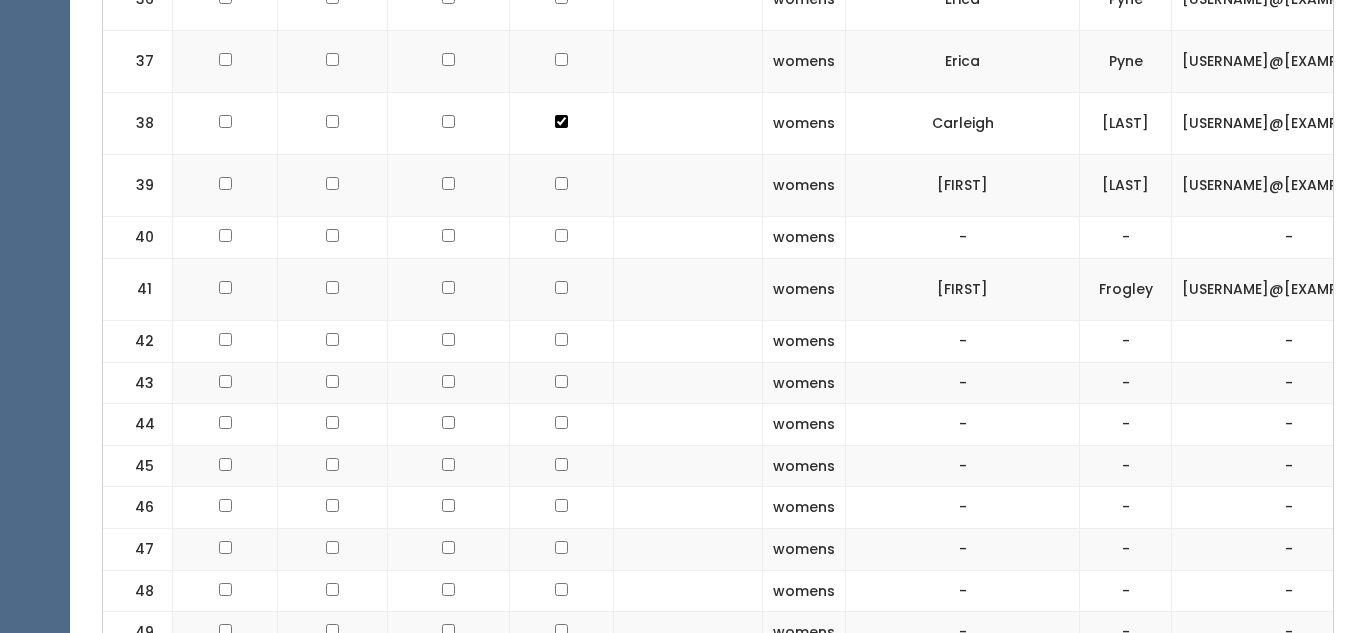 click on "womens" at bounding box center [804, 238] 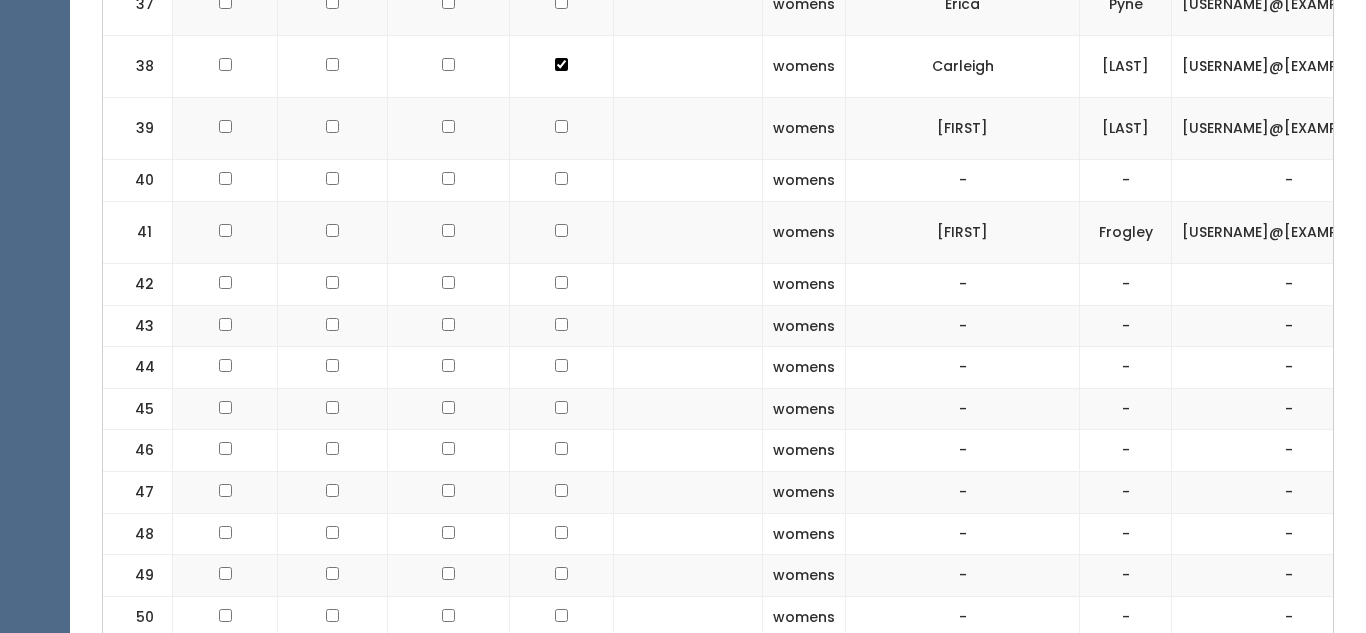 scroll, scrollTop: 2878, scrollLeft: 0, axis: vertical 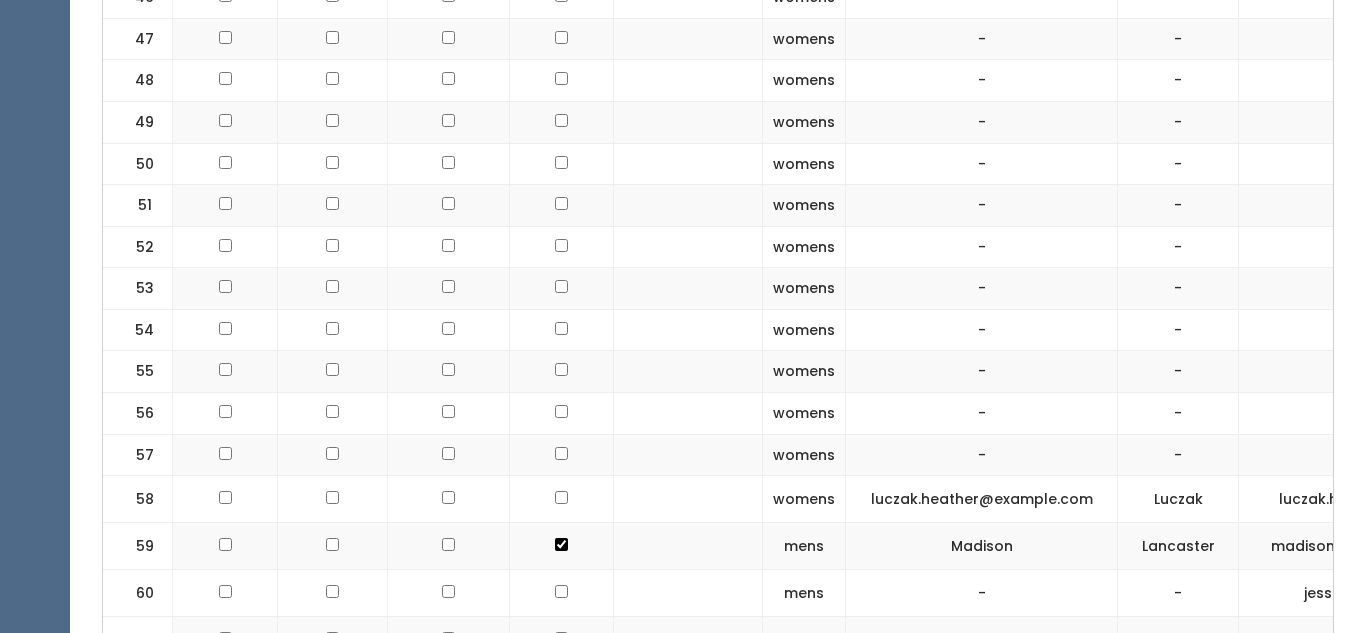 click at bounding box center (561, -2057) 